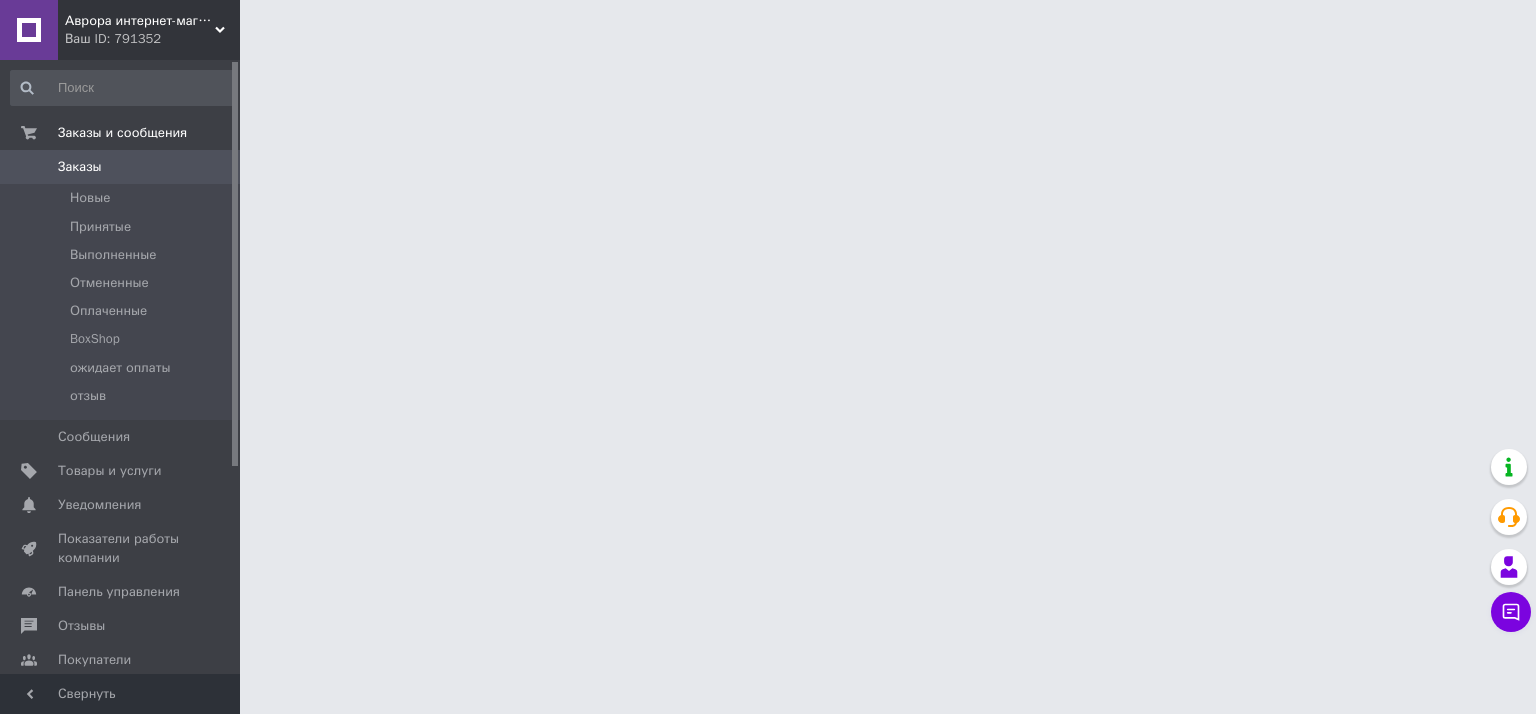 scroll, scrollTop: 0, scrollLeft: 0, axis: both 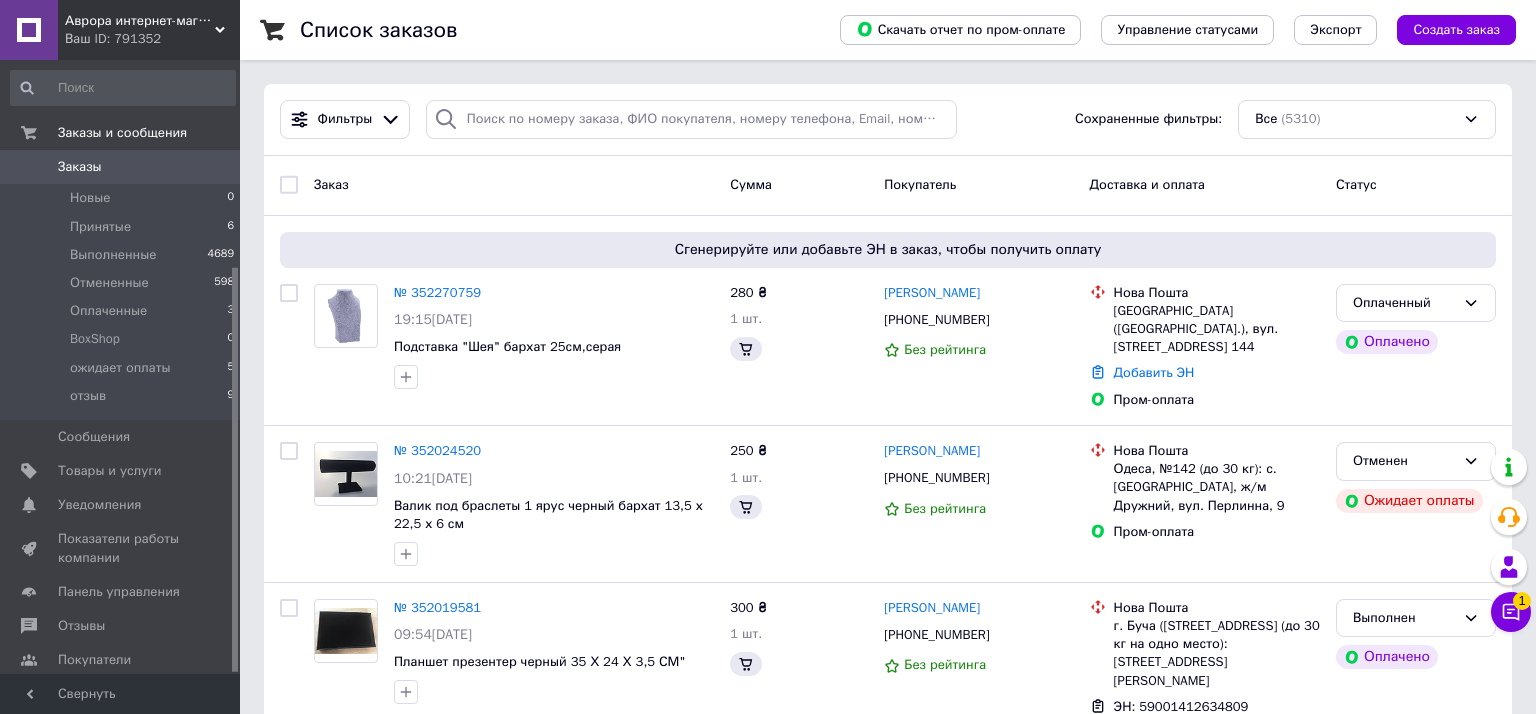 click on "Инструменты вебмастера и SEO" at bounding box center (121, 772) 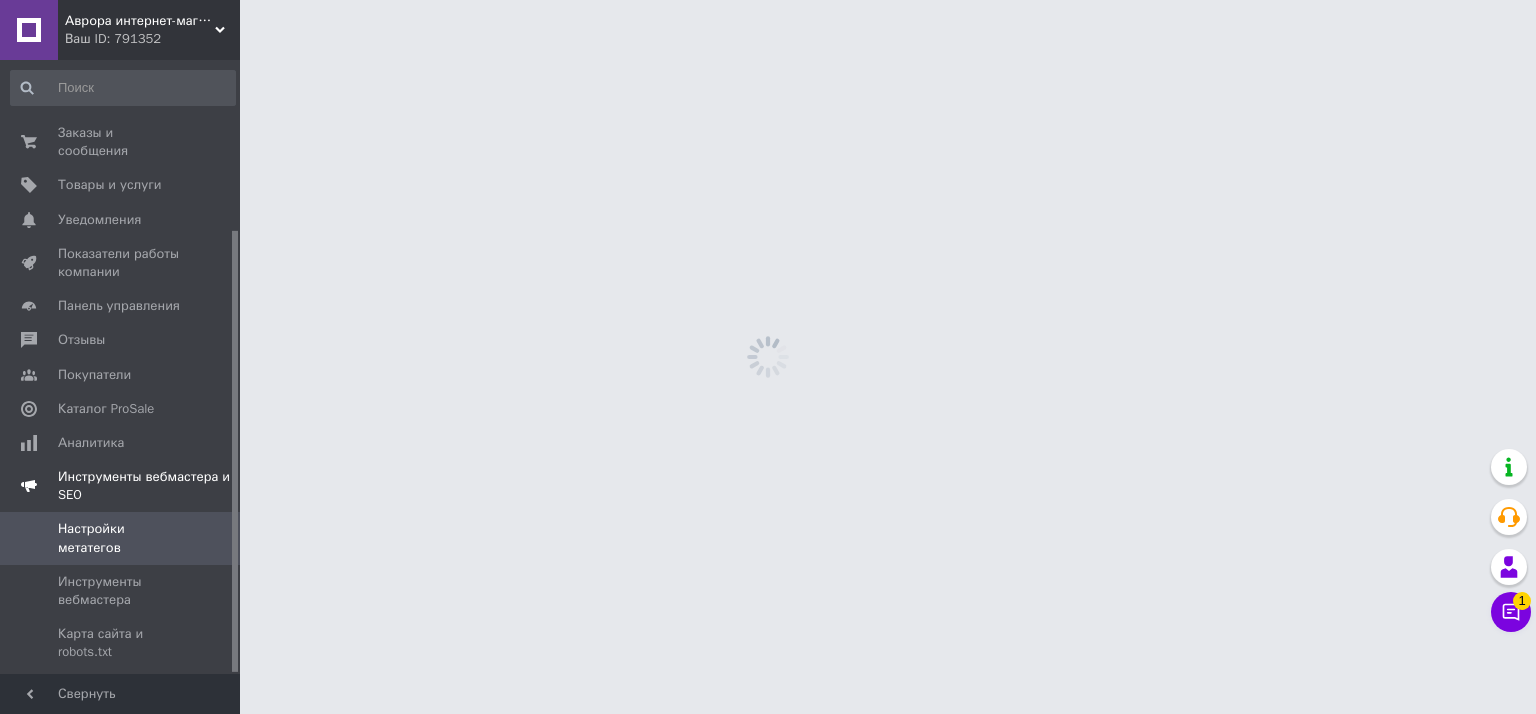 scroll, scrollTop: 236, scrollLeft: 0, axis: vertical 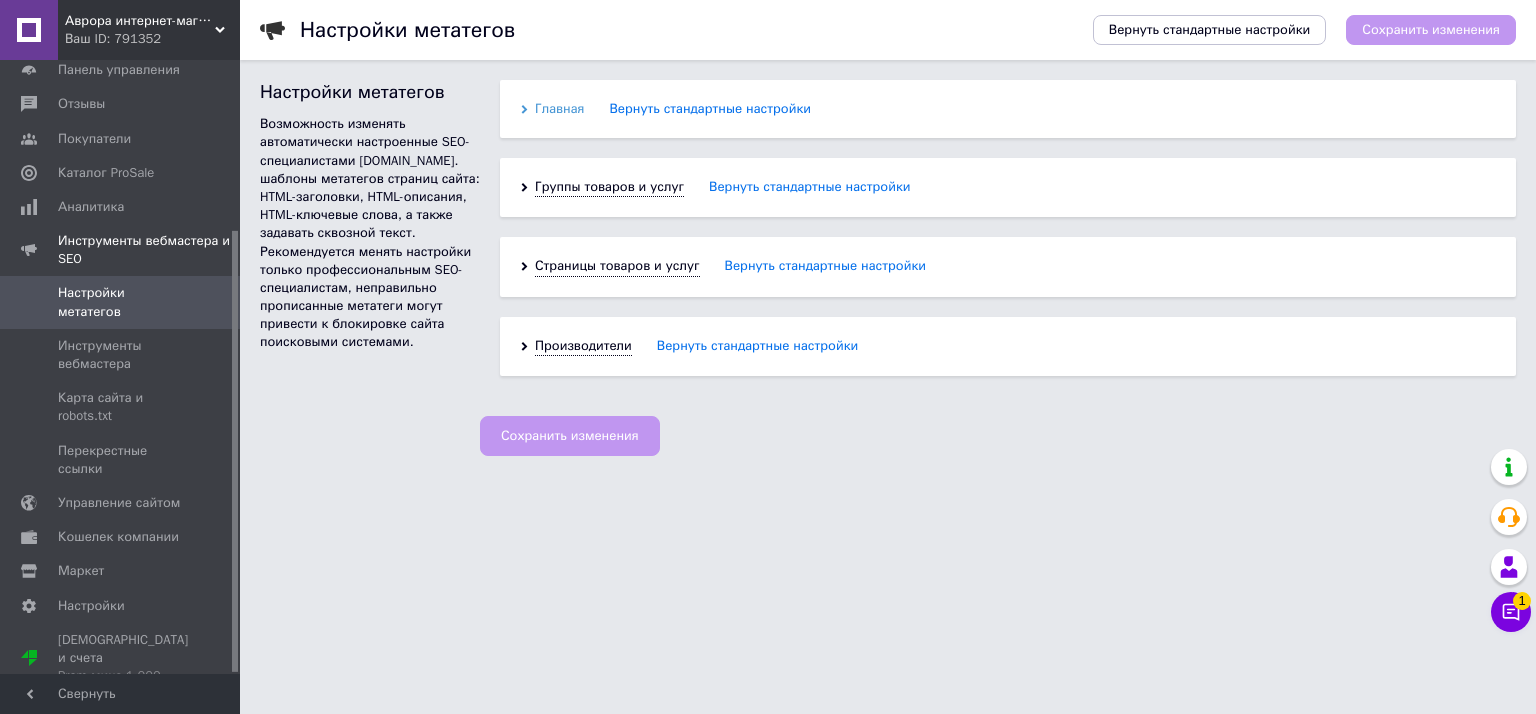 click on "Главная" at bounding box center [560, 109] 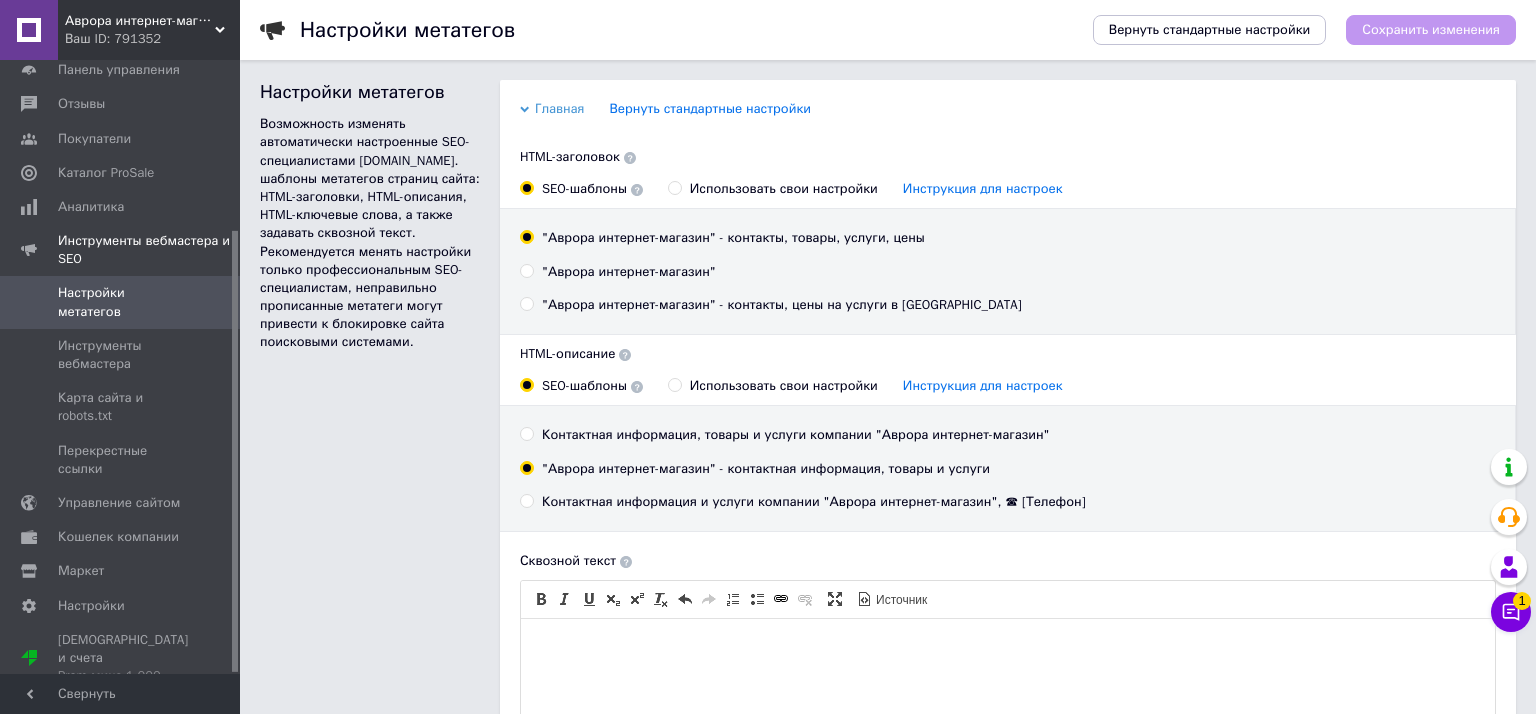 scroll, scrollTop: 0, scrollLeft: 0, axis: both 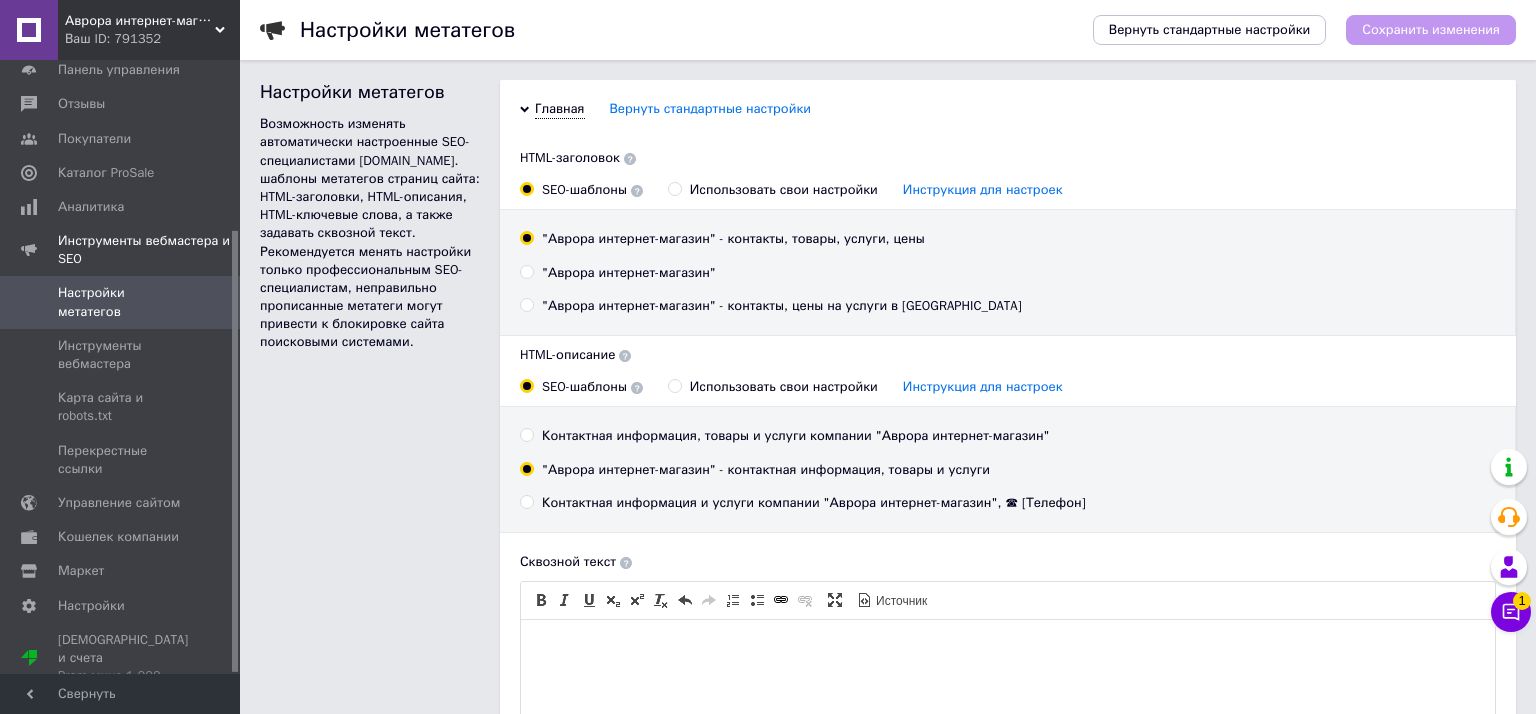 click on "Использовать свои настройки Инструкция для настроек" at bounding box center (674, 188) 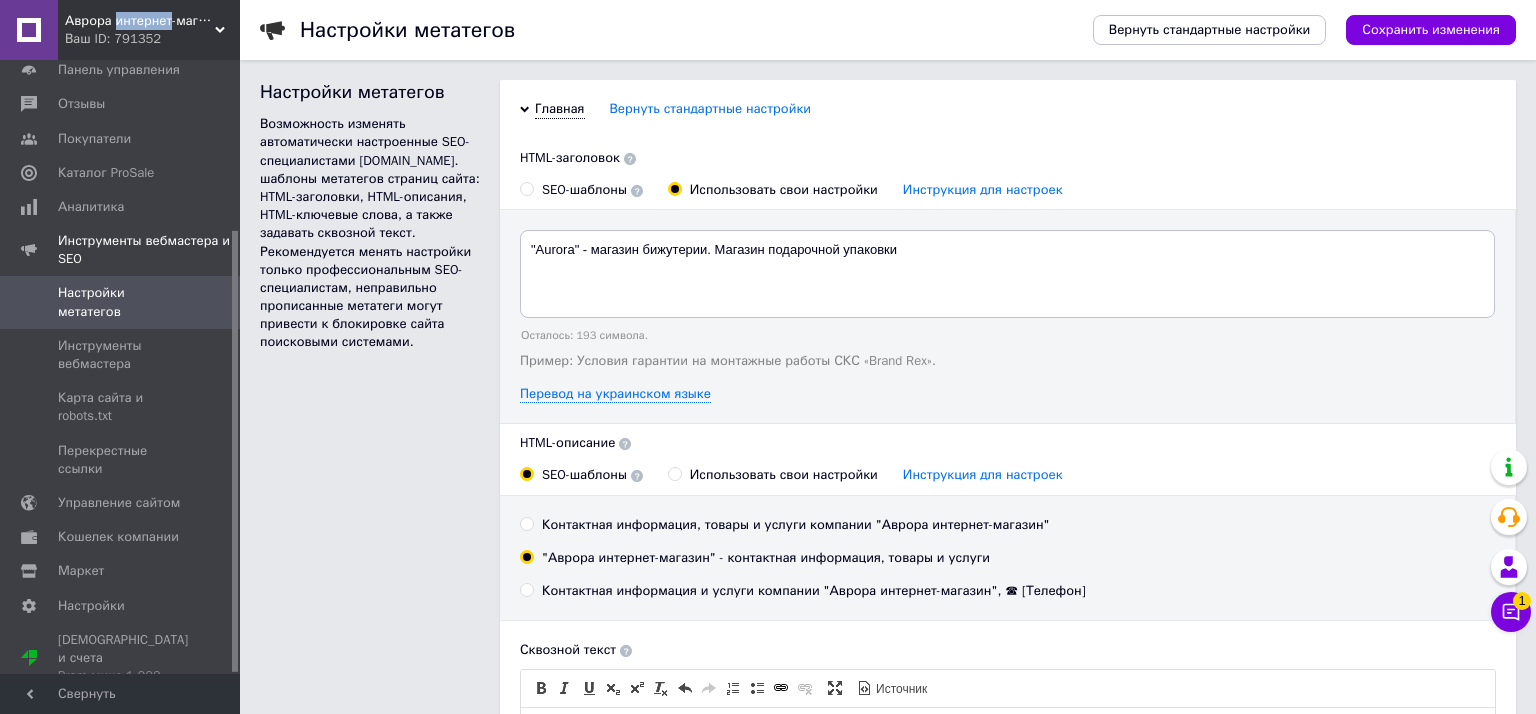 click on "Аврора интернет-магазин" at bounding box center (140, 21) 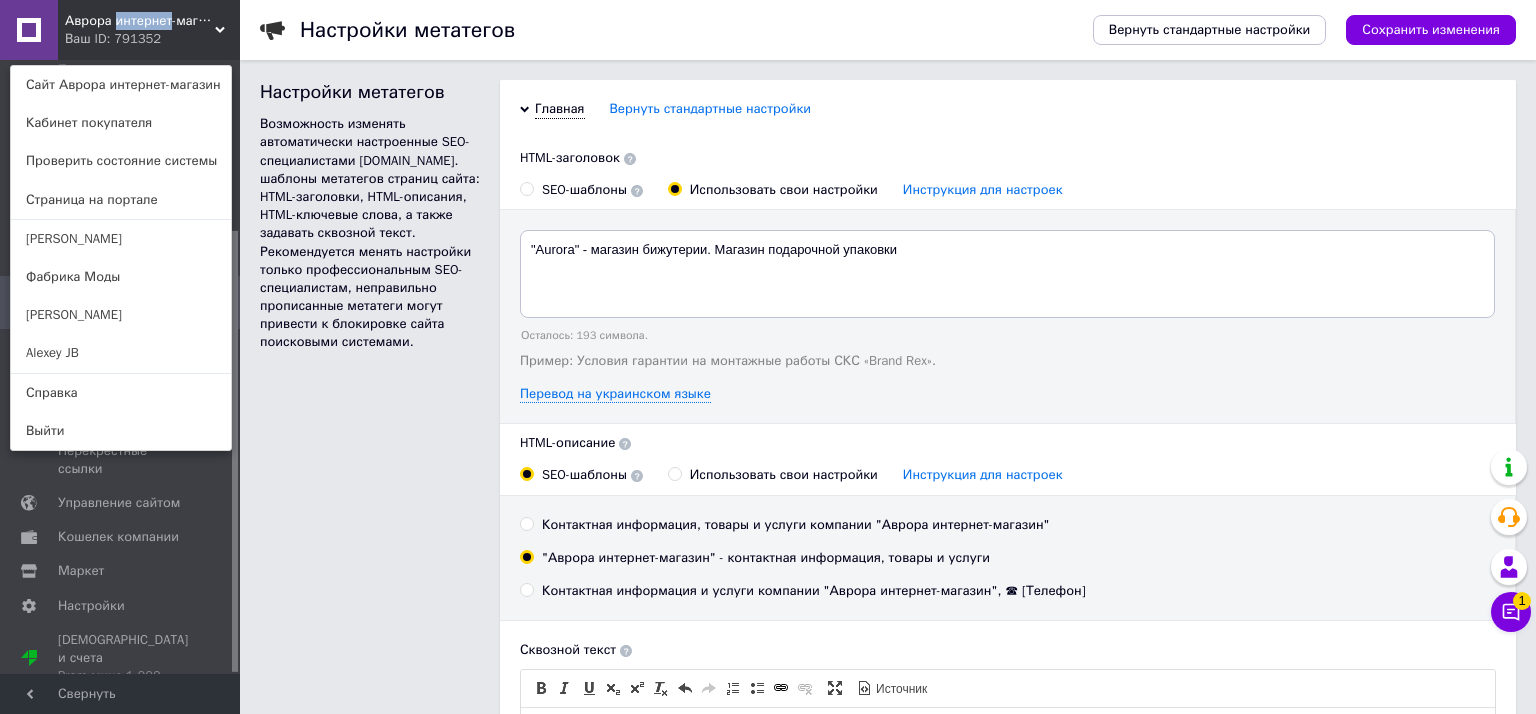 click on "Аврора интернет-магазин" at bounding box center [140, 21] 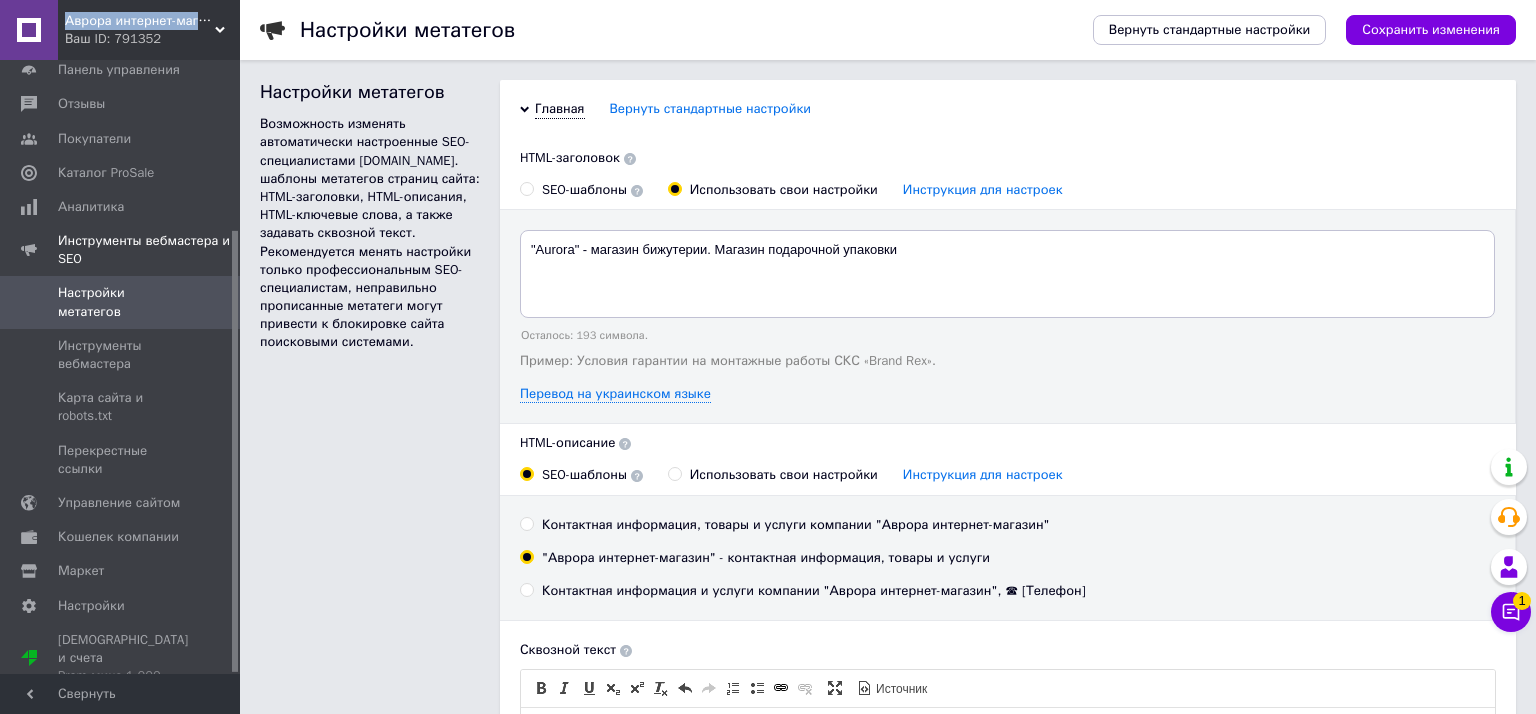 click on "Аврора интернет-магазин" at bounding box center (140, 21) 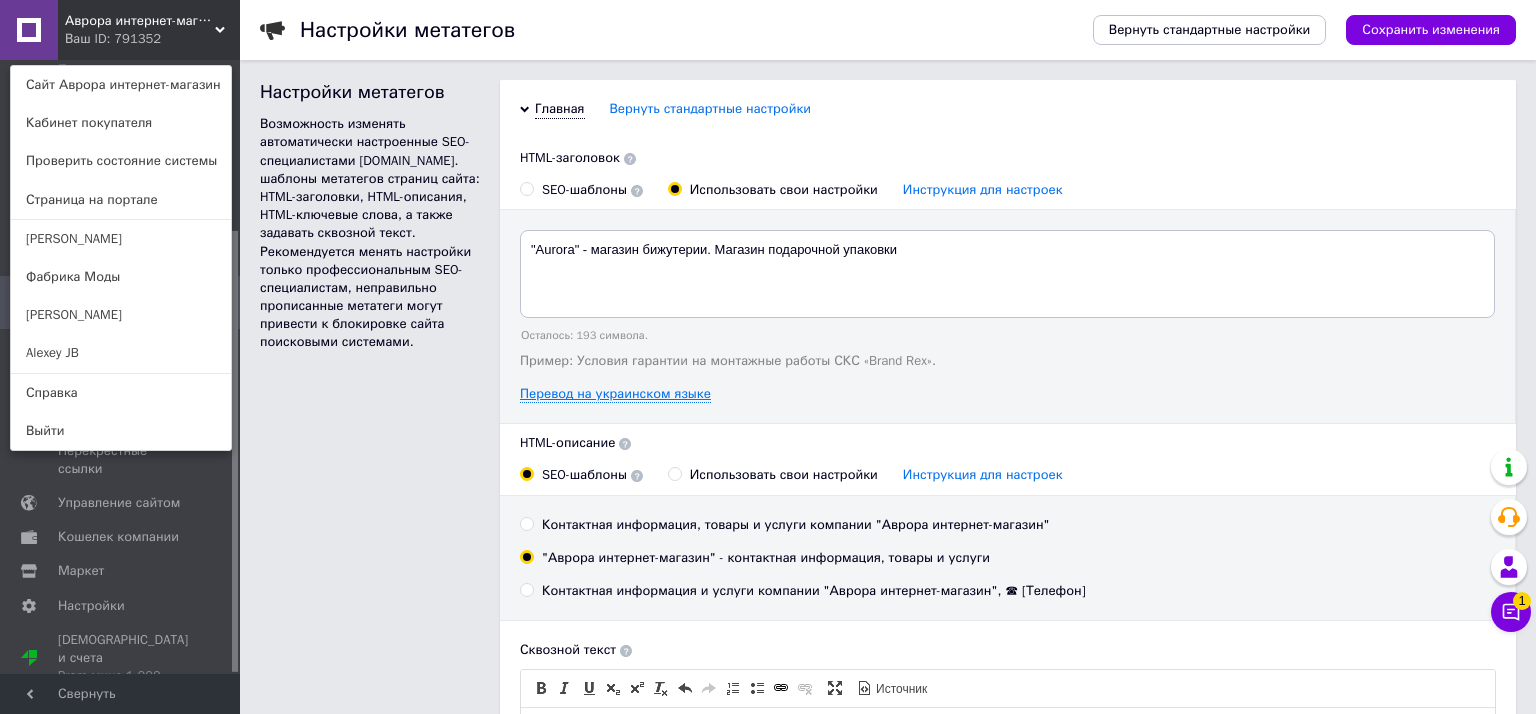 click on "Перевод на украинском языке" at bounding box center [615, 394] 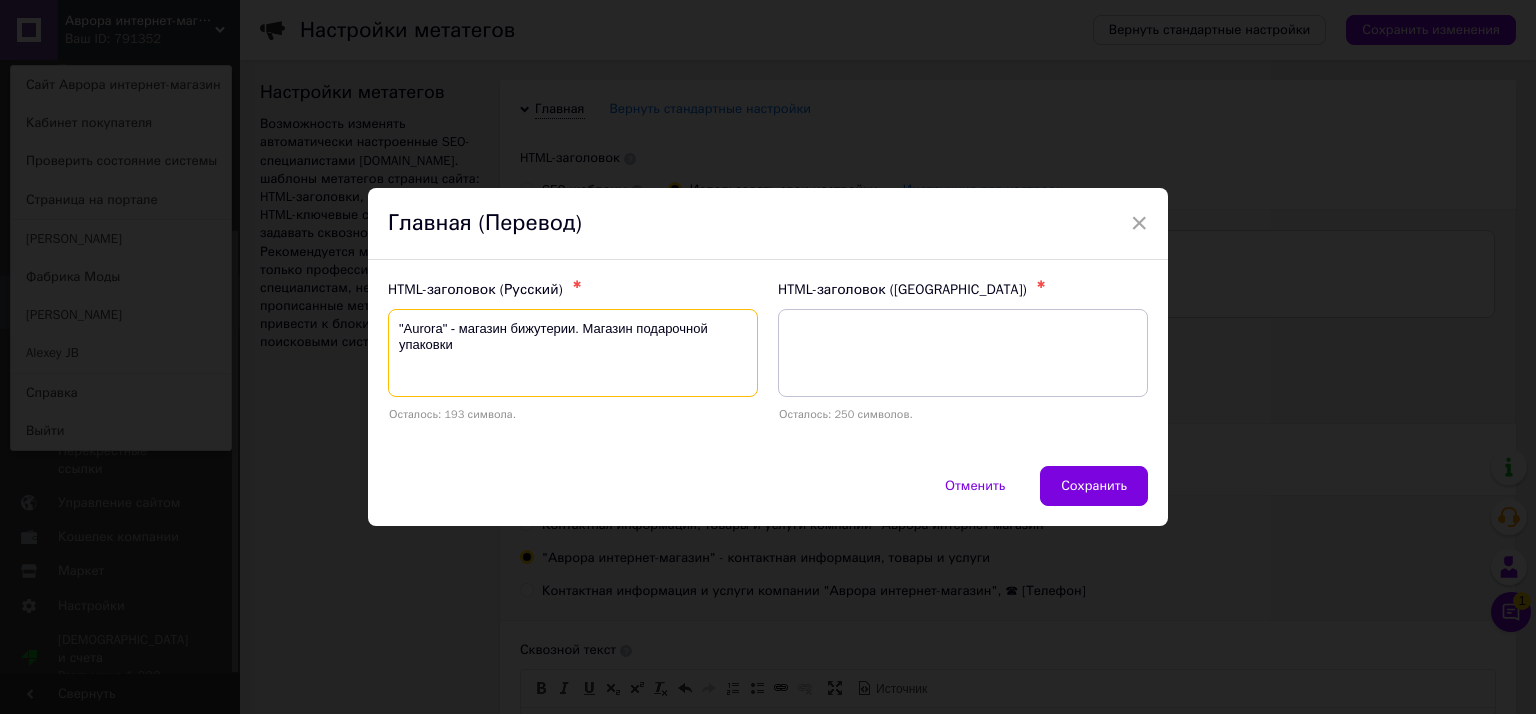 click on ""Aurora" - магазин бижутерии. Магазин подарочной упаковки" at bounding box center [573, 353] 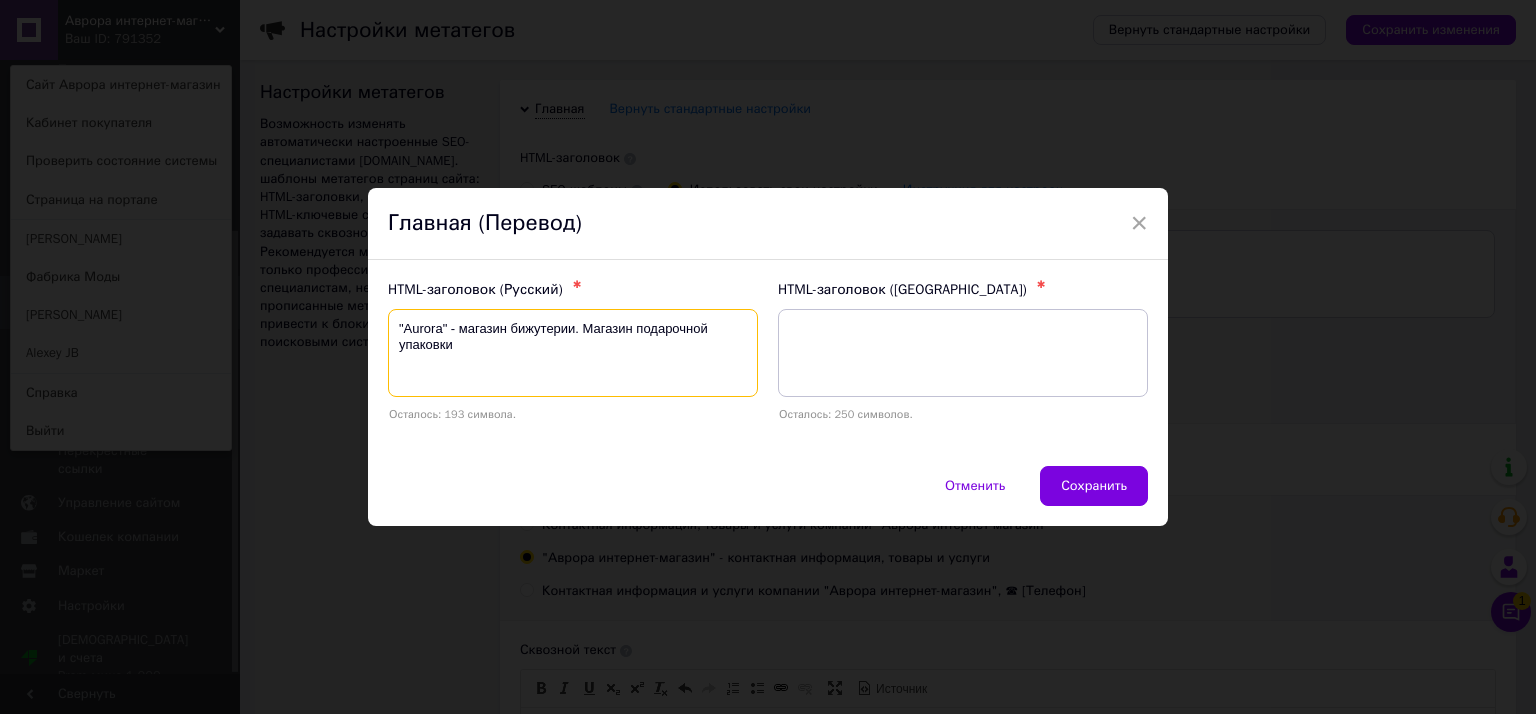 paste on "Аврора интернет-магазин" 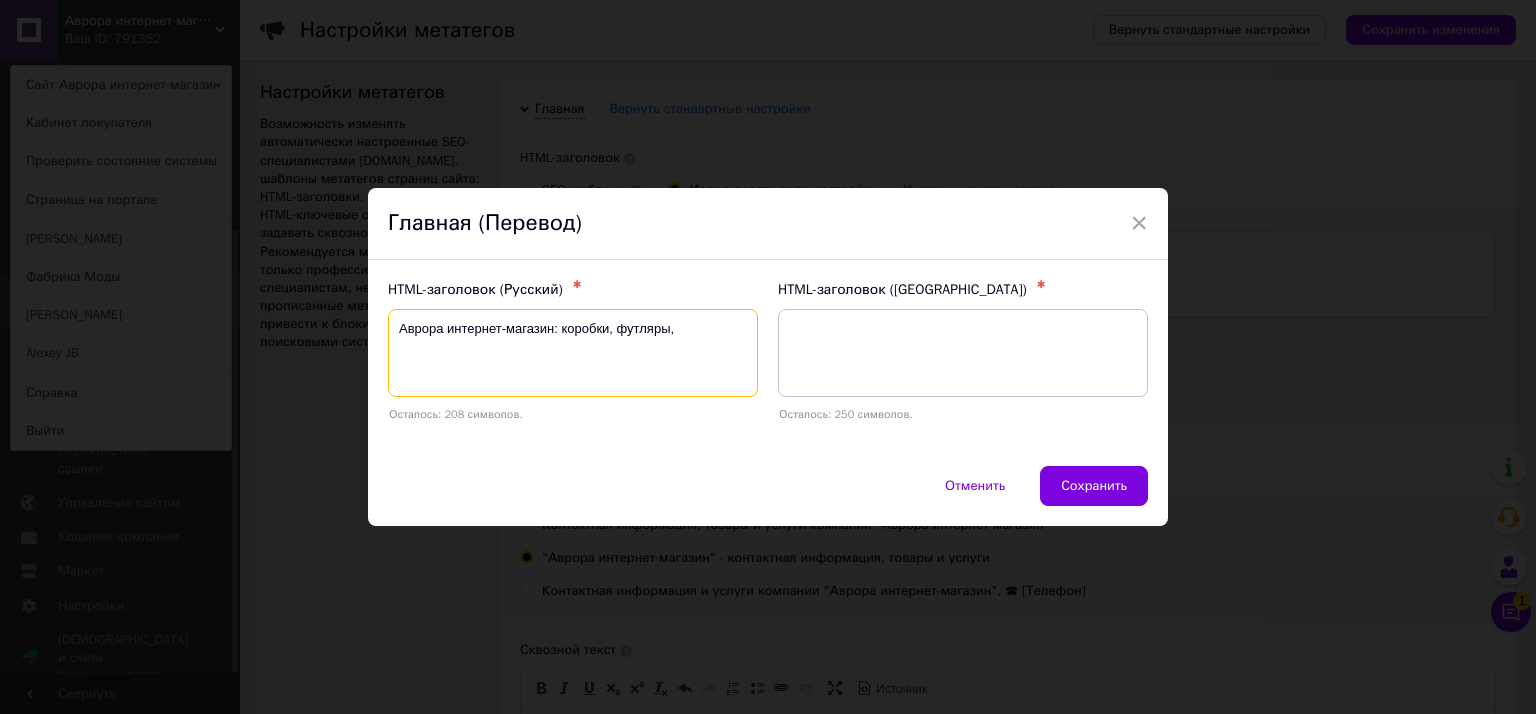 click on "Аврора интернет-магазин: коробки, футляры," at bounding box center (573, 353) 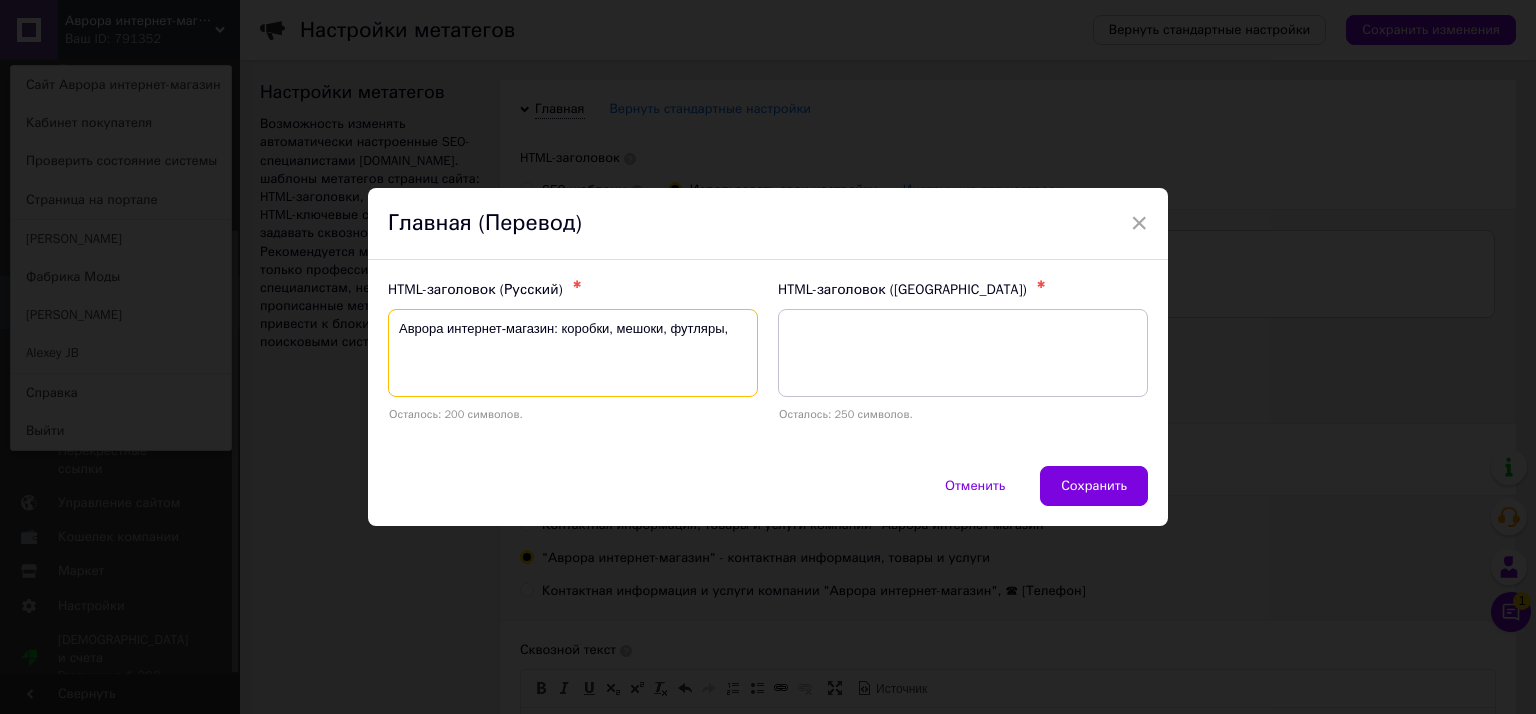click on "Аврора интернет-магазин: коробки, мешоки, футляры," at bounding box center [573, 353] 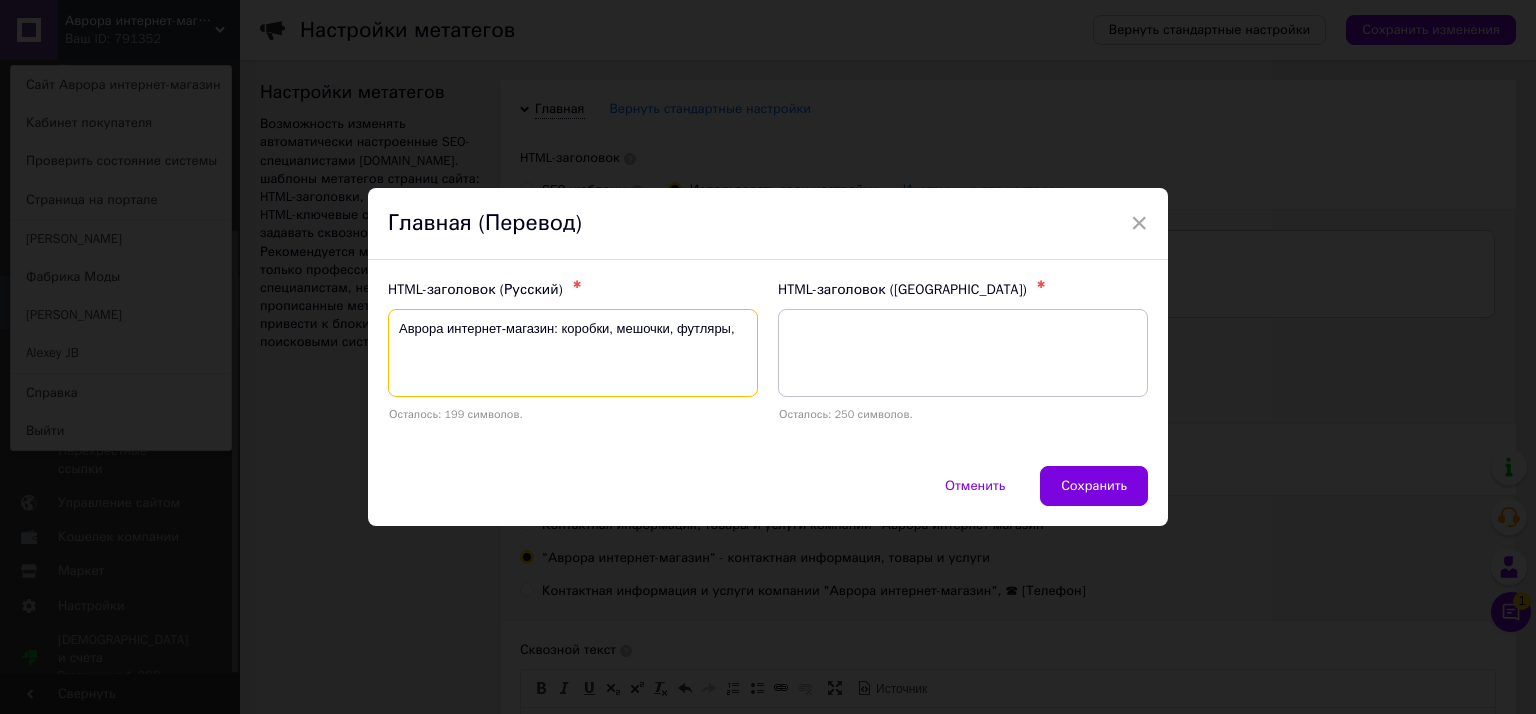 click on "Аврора интернет-магазин: коробки, мешочки, футляры," at bounding box center (573, 353) 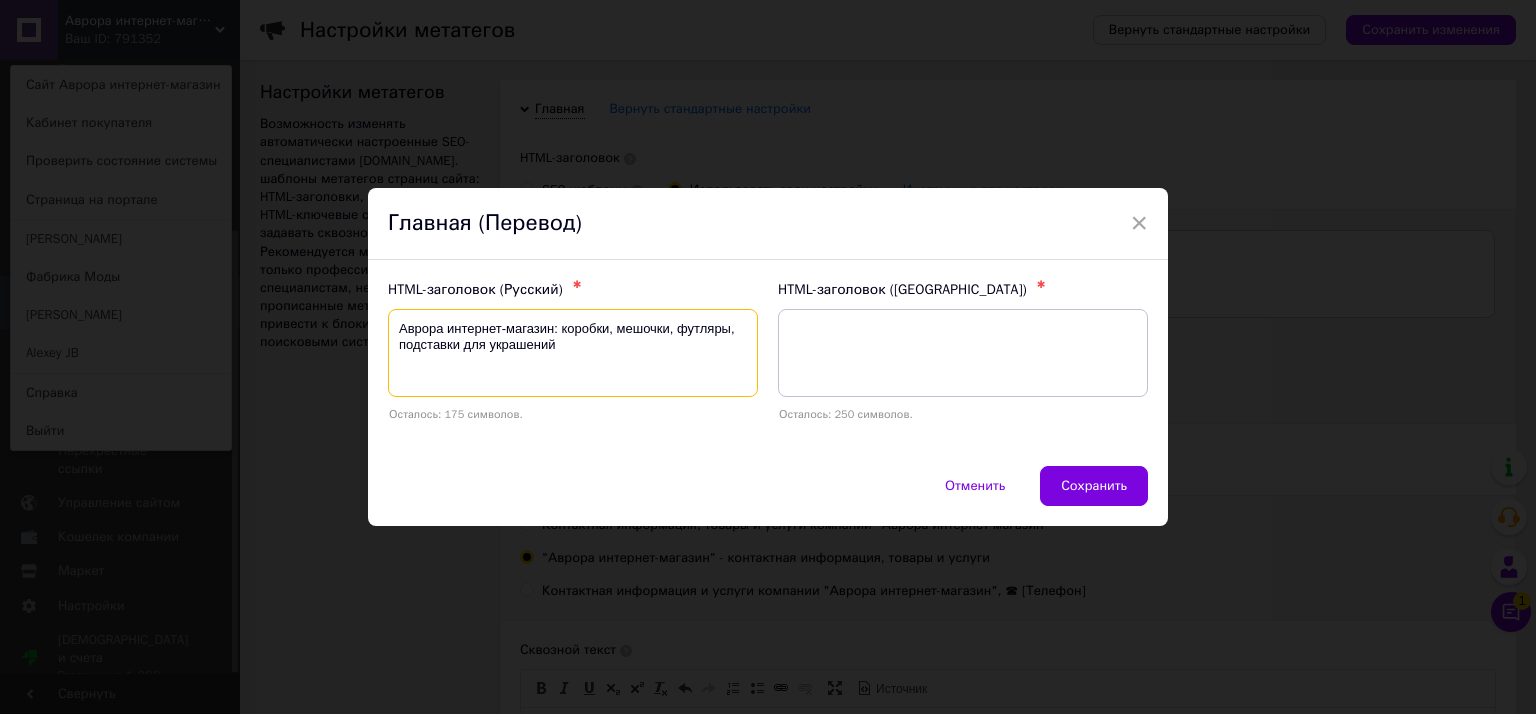click on "Аврора интернет-магазин: коробки, мешочки, футляры, подставки для украшений" at bounding box center (573, 353) 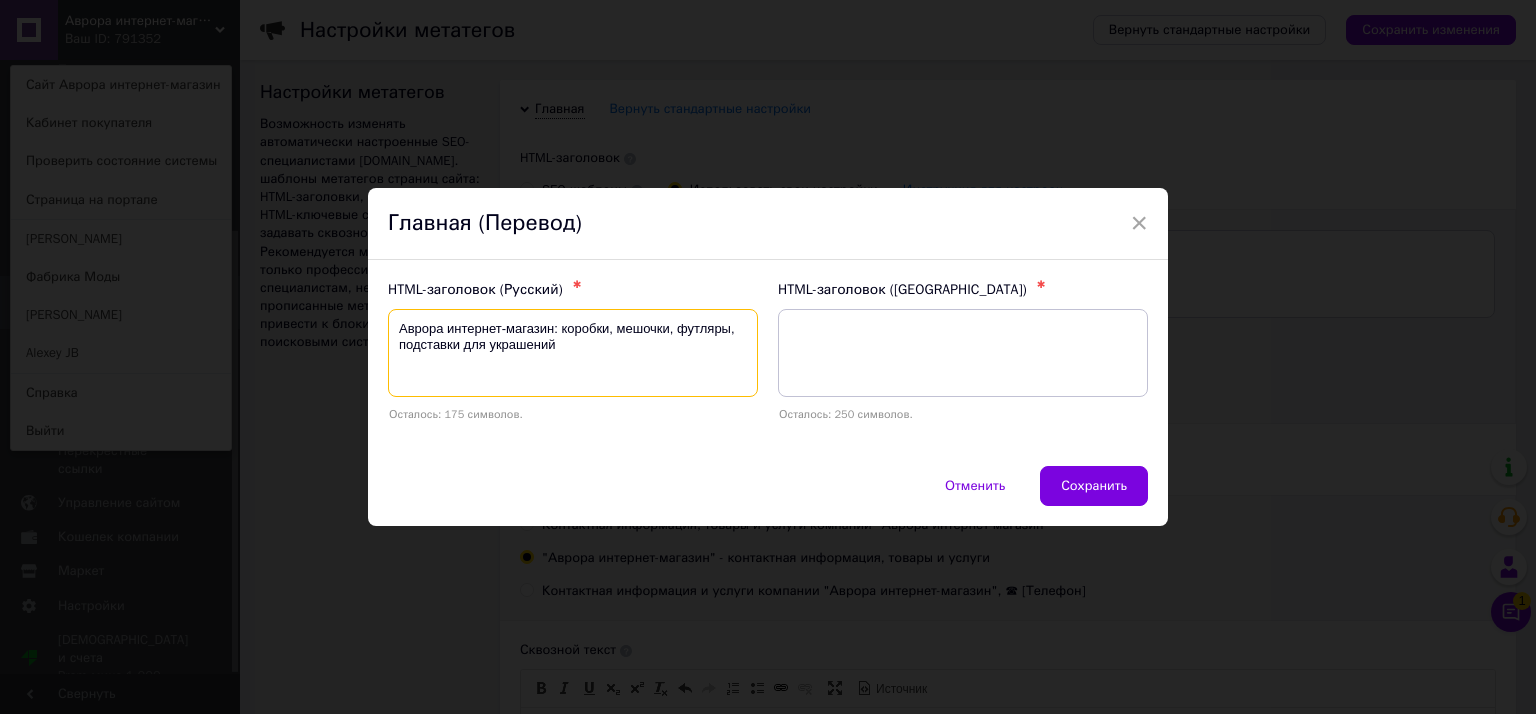 type on "Аврора интернет-магазин: коробки, мешочки, футляры, подставки для украшений" 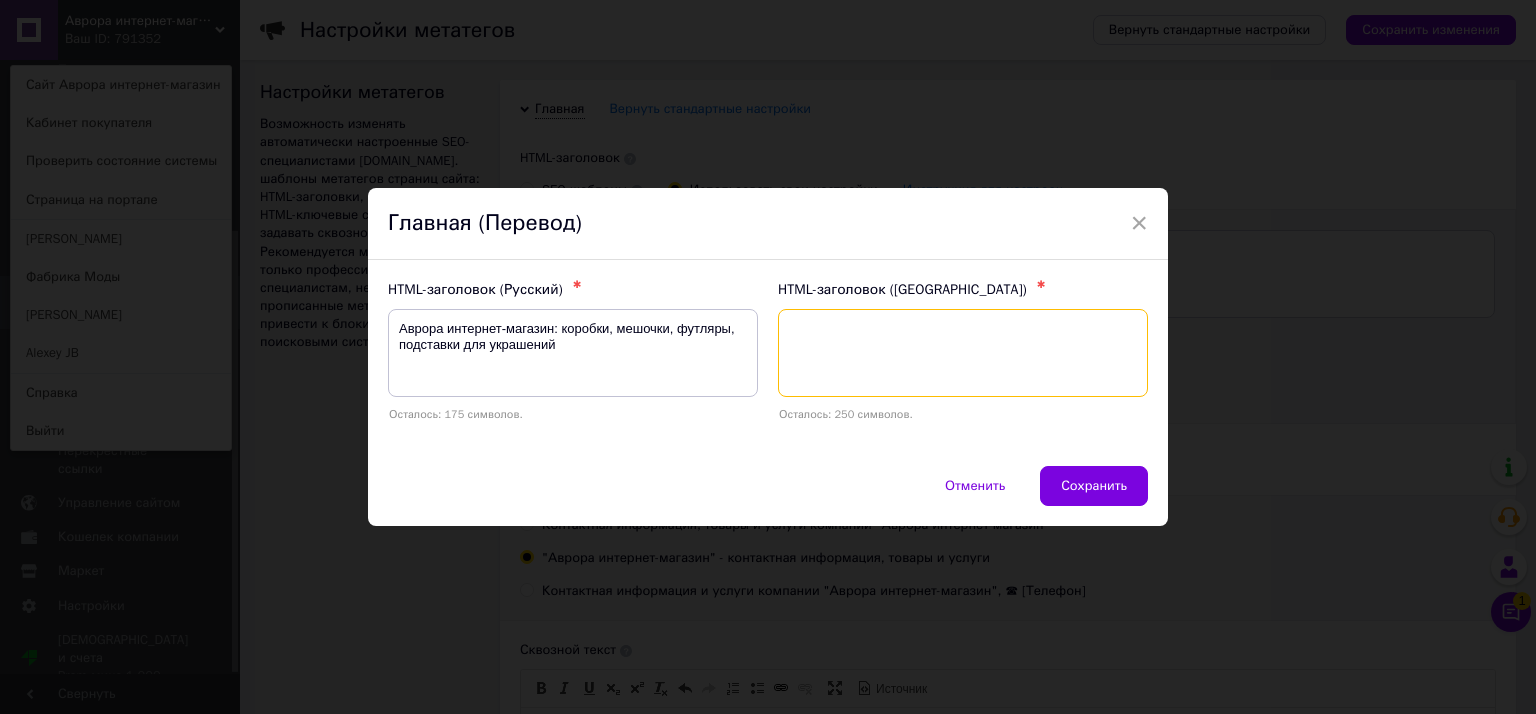 click at bounding box center [963, 353] 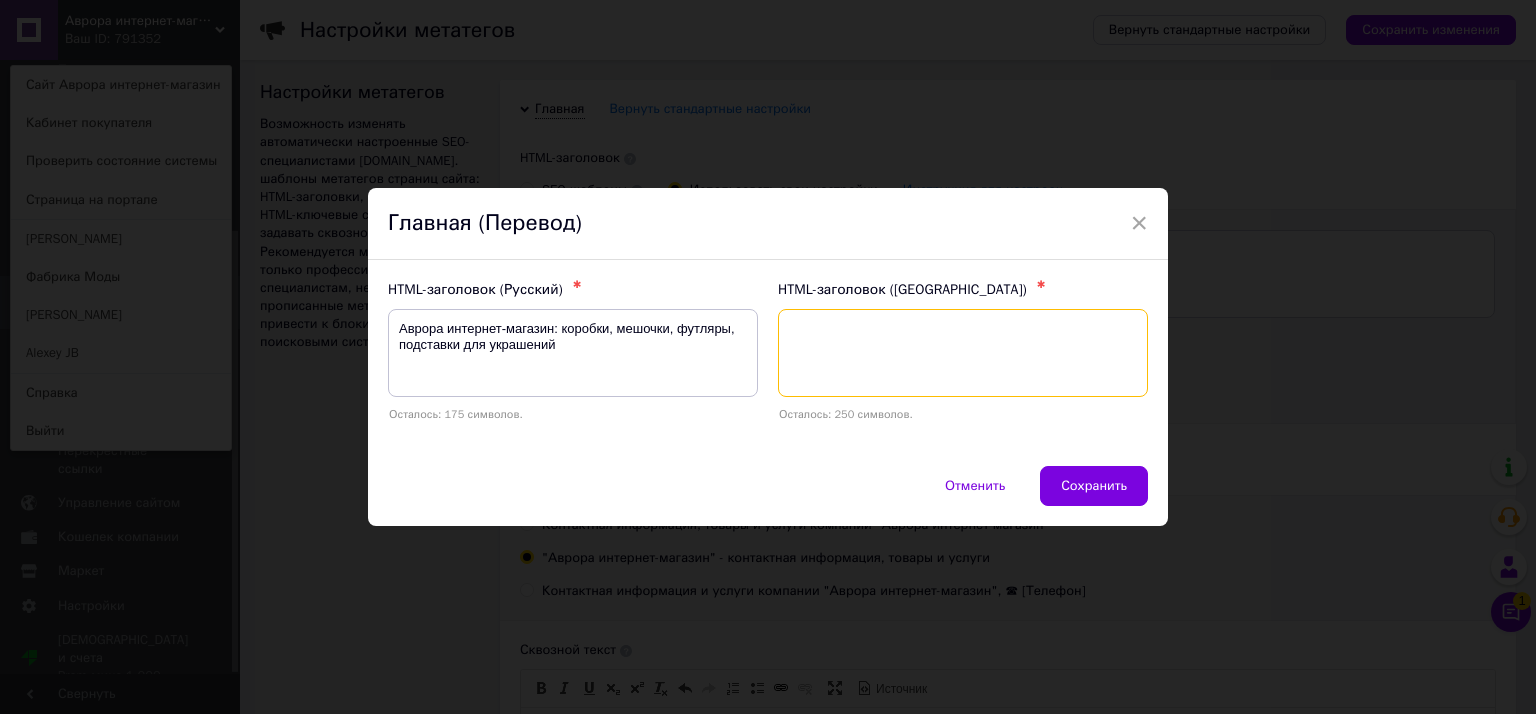 paste on "Аврора інтернет-магазин: коробки, мішечки, футляри, підставки для прикрас" 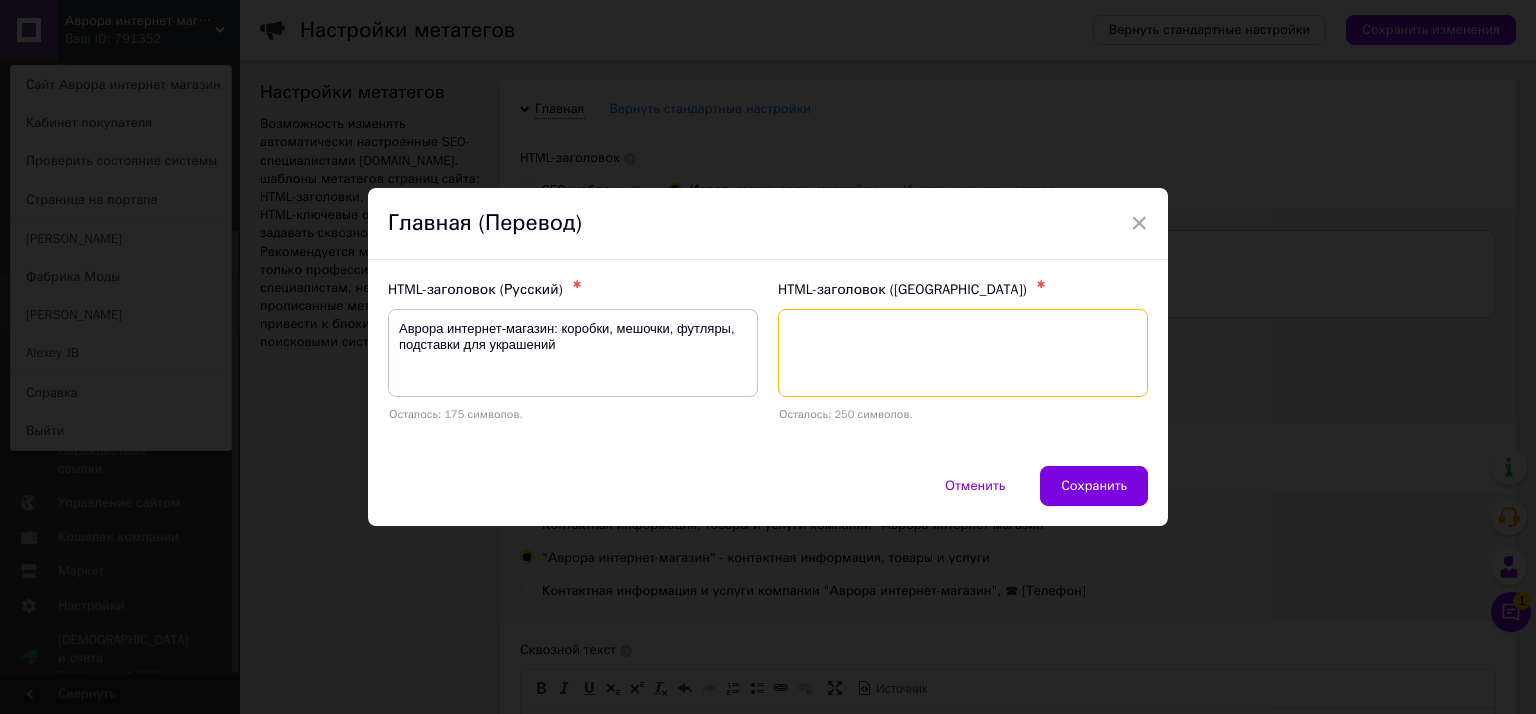type on "Аврора інтернет-магазин: коробки, мішечки, футляри, підставки для прикрас" 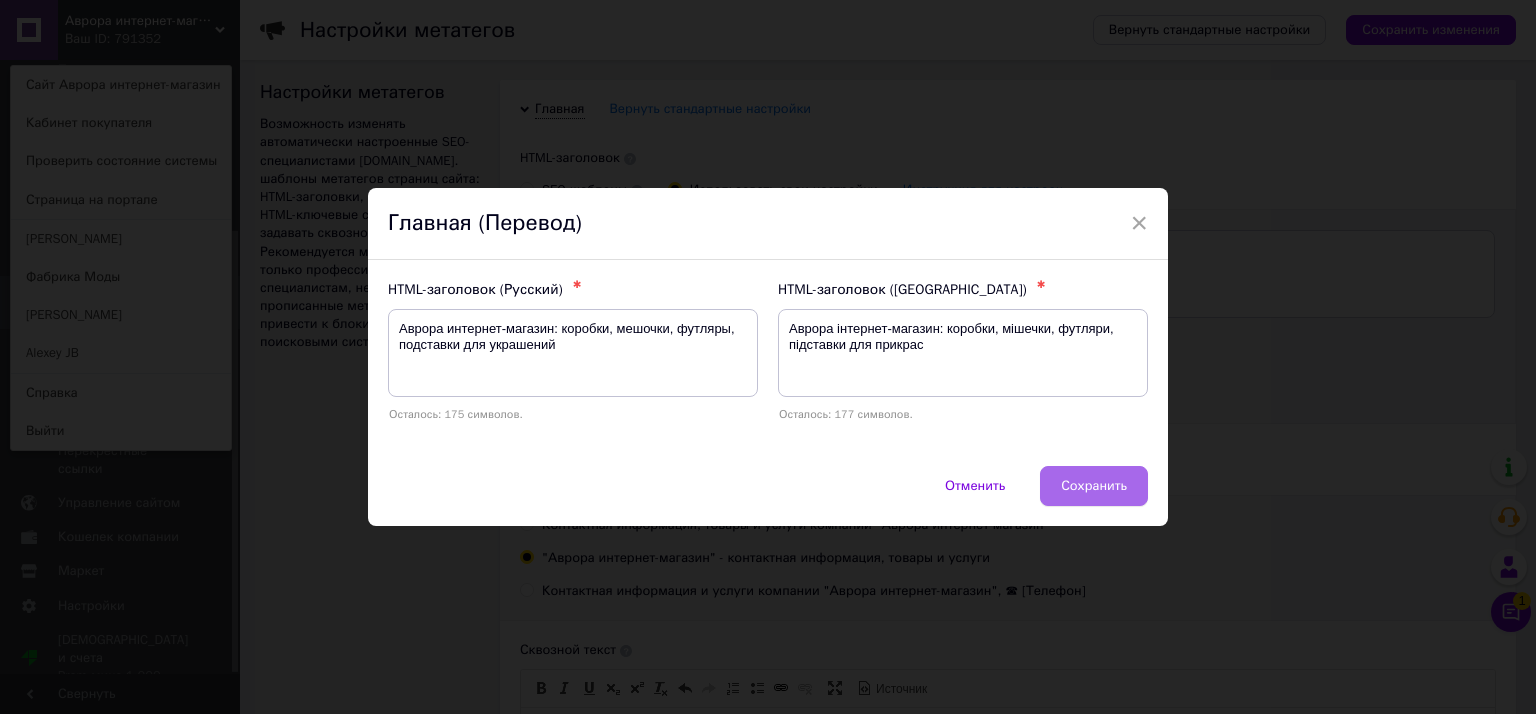 click on "Сохранить" at bounding box center (1094, 486) 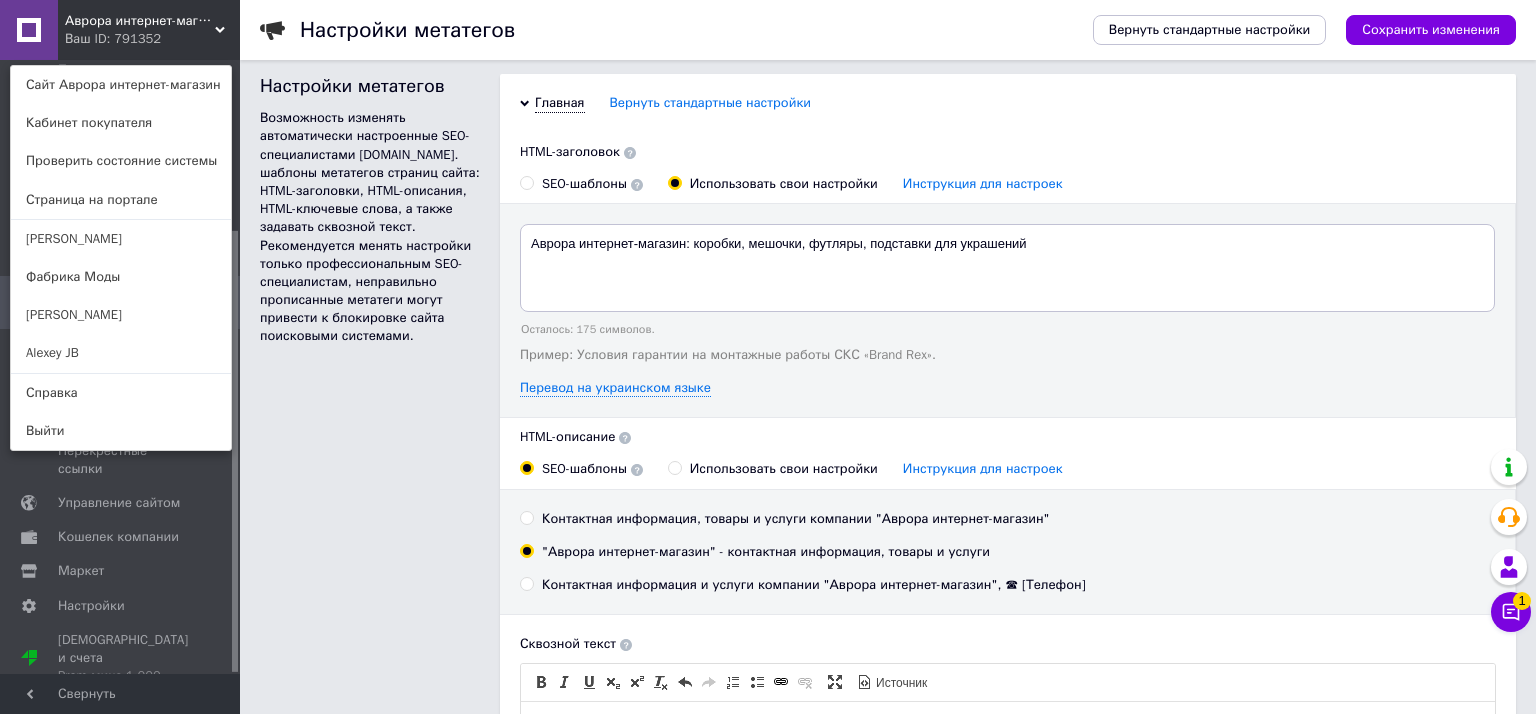 scroll, scrollTop: 0, scrollLeft: 0, axis: both 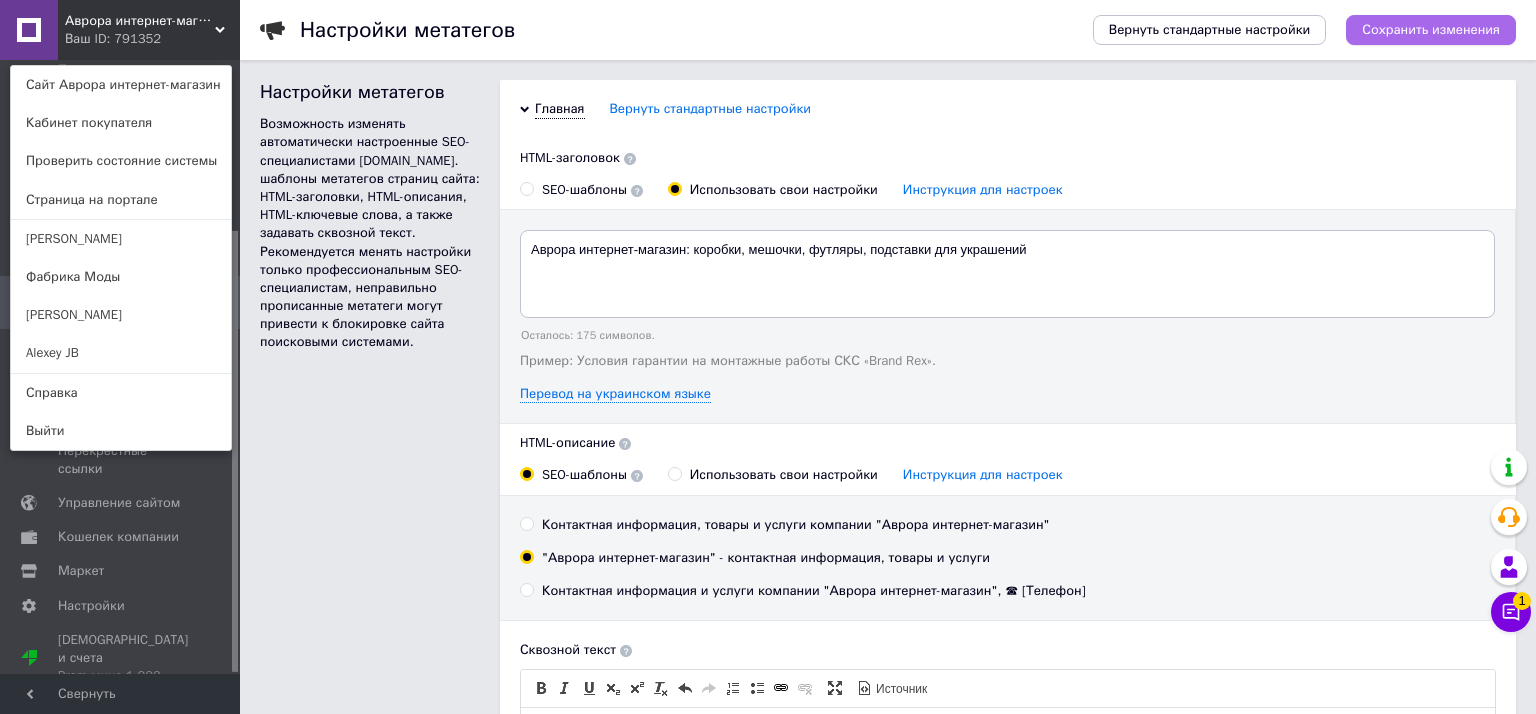 click on "Сохранить изменения" at bounding box center [1431, 30] 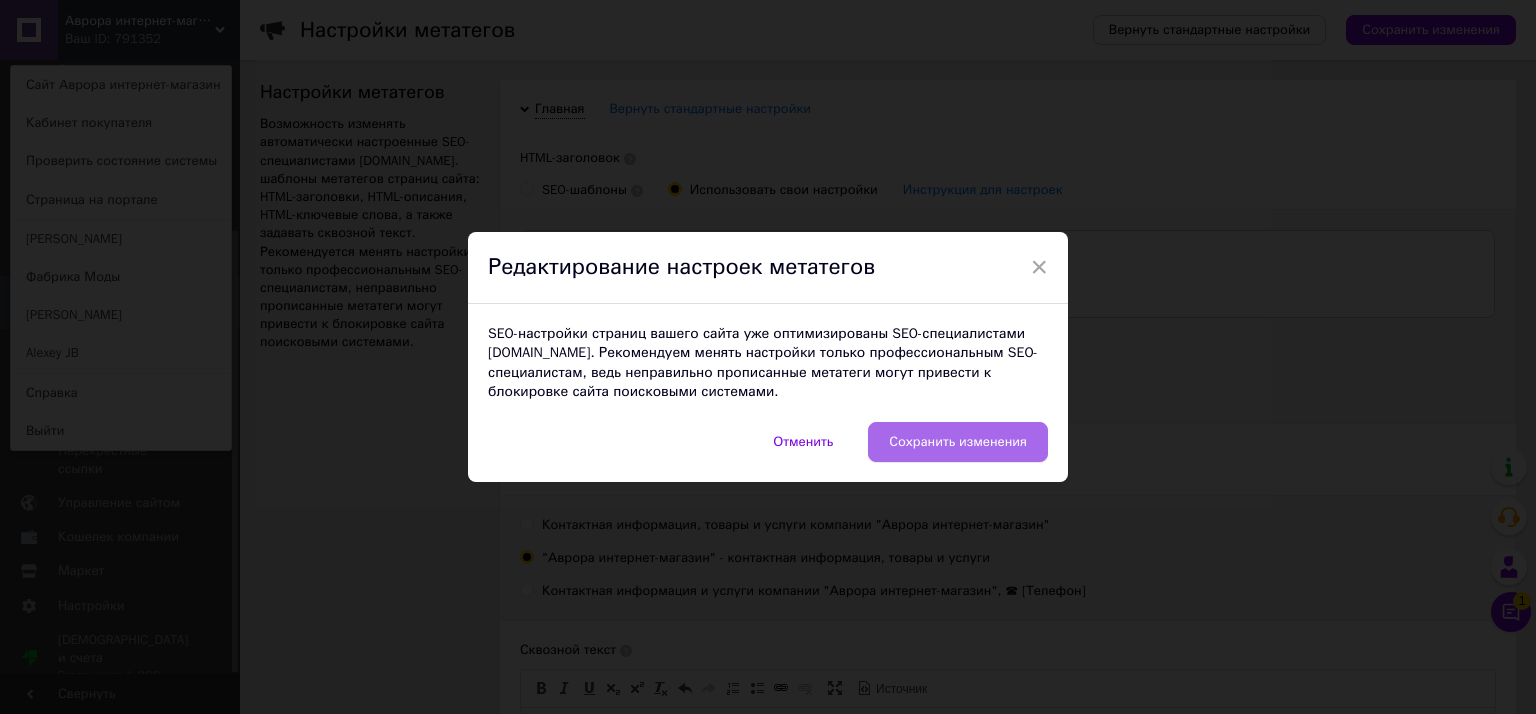 click on "Сохранить изменения" at bounding box center (958, 442) 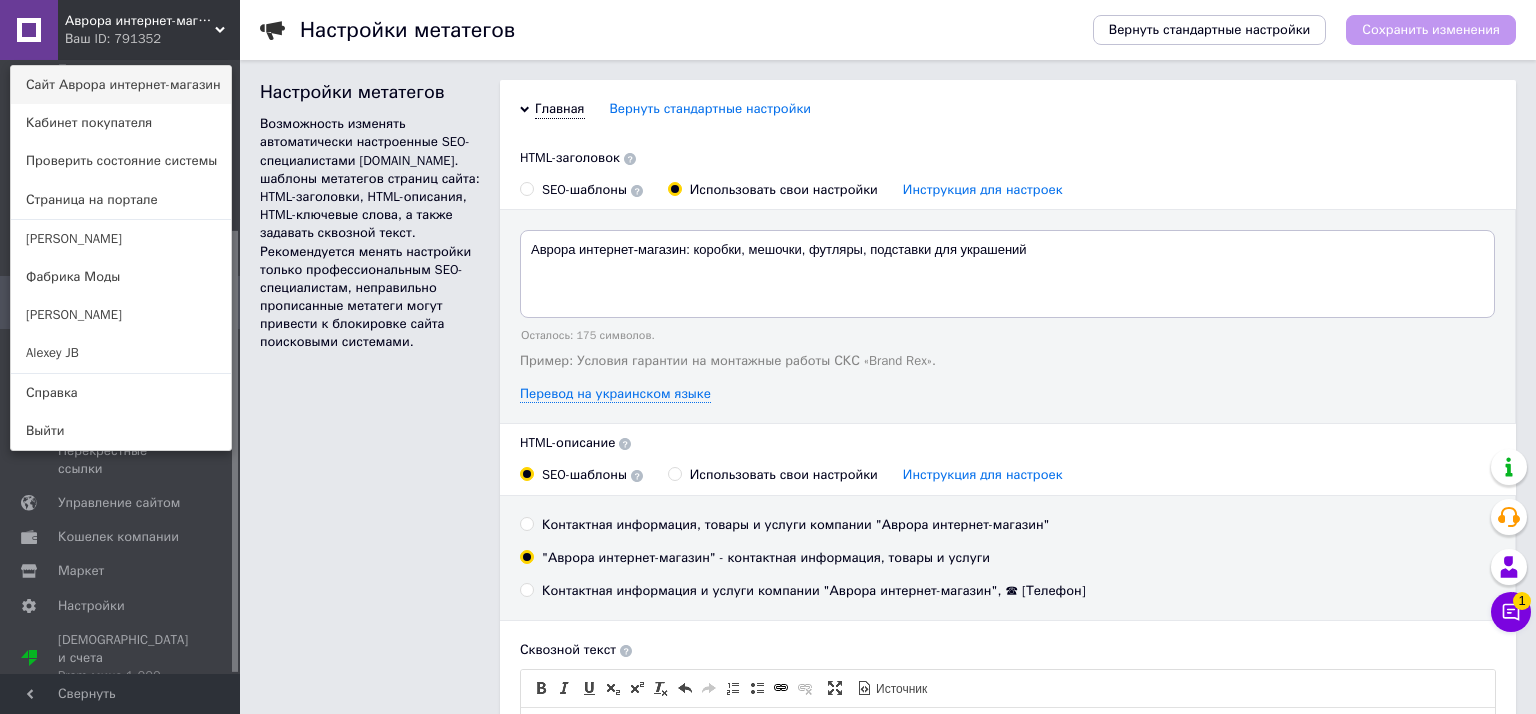 click on "Сайт Аврора интернет-магазин" at bounding box center [121, 85] 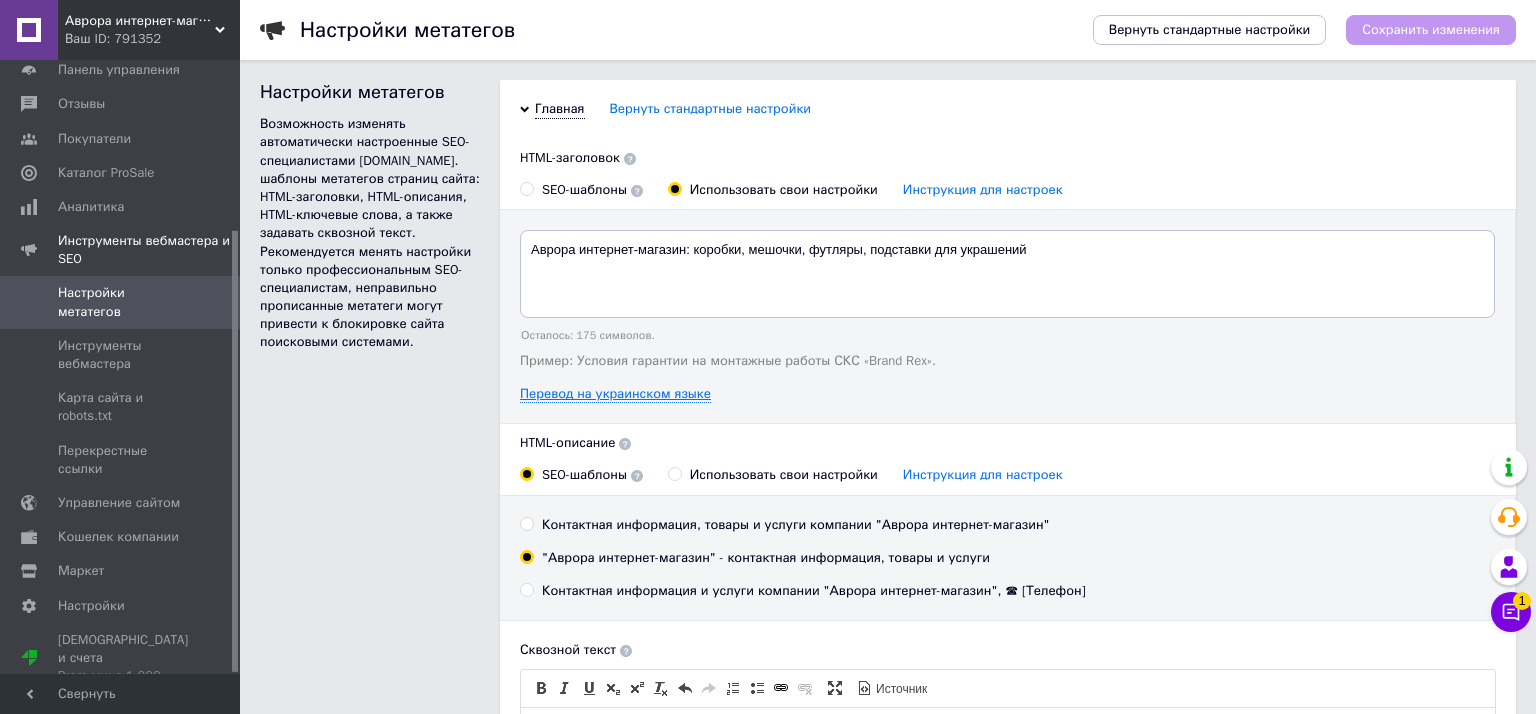 click on "Перевод на украинском языке" at bounding box center [615, 394] 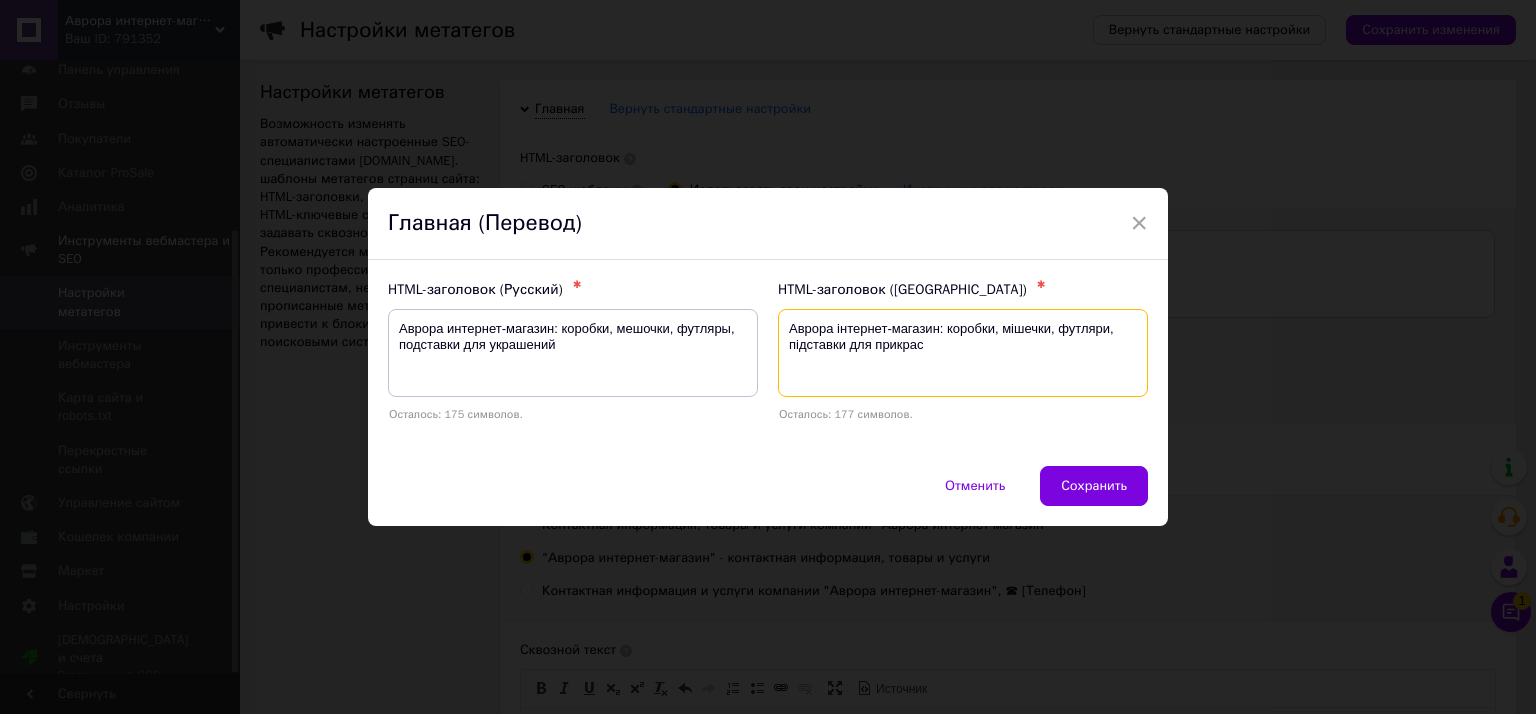 click on "Аврора інтернет-магазин: коробки, мішечки, футляри, підставки для прикрас" at bounding box center [963, 353] 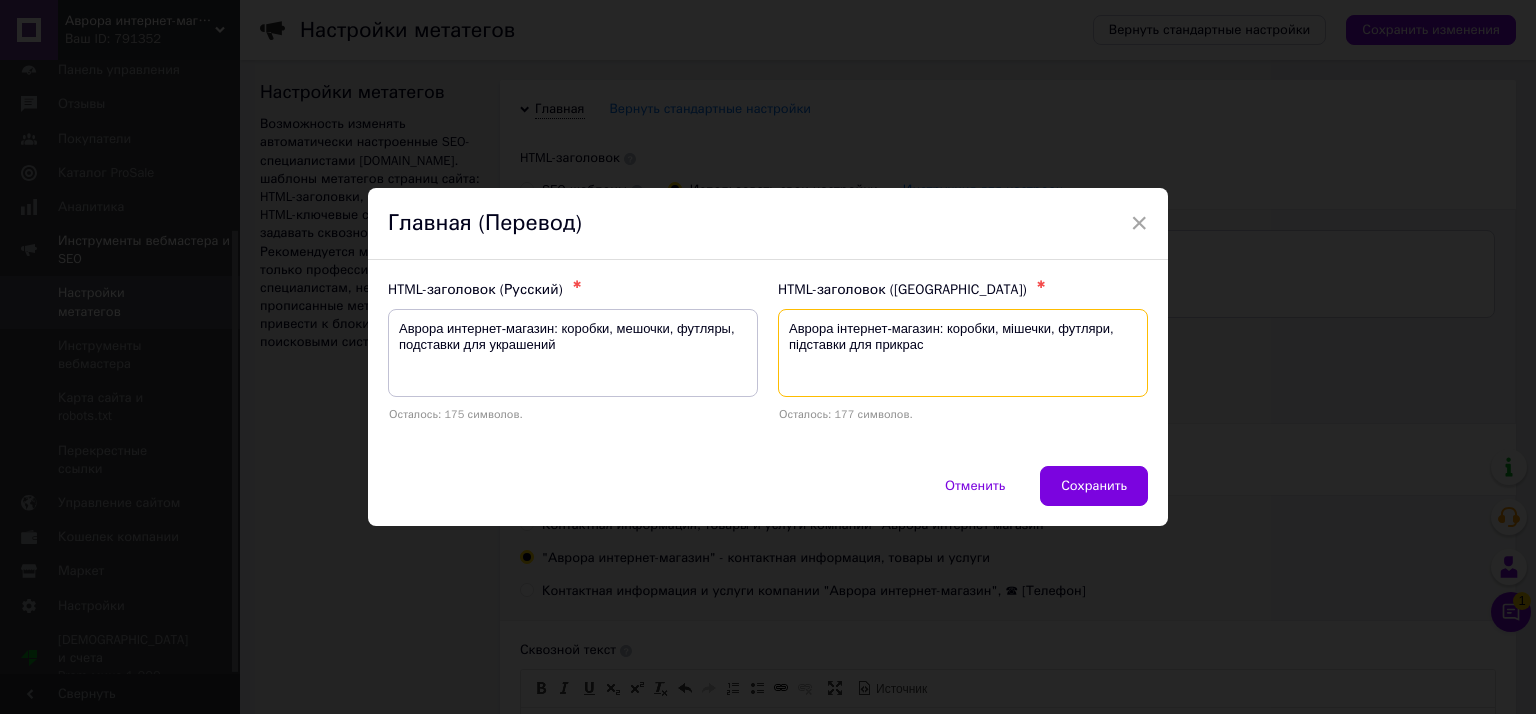 paste on "футляри та" 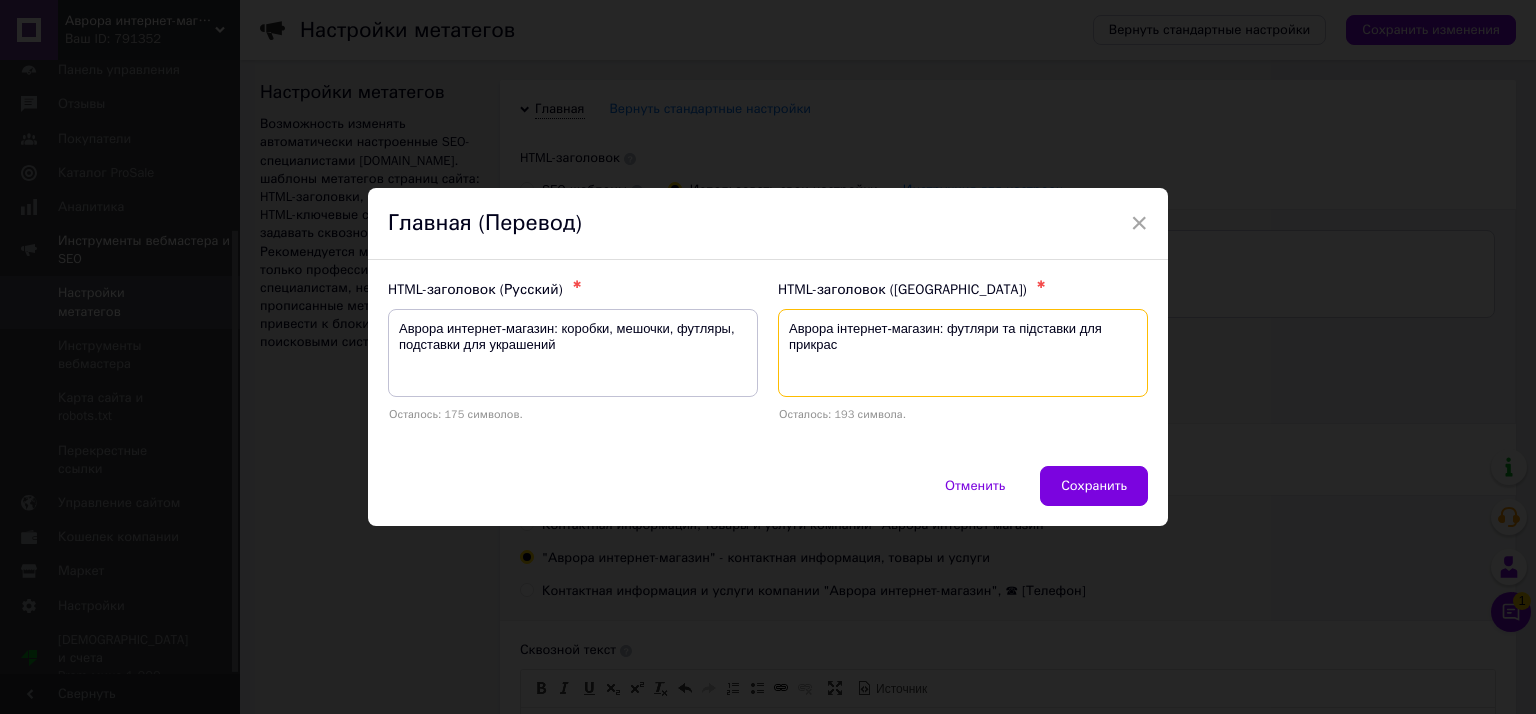type on "Аврора інтернет-магазин: футляри та підставки для прикрас" 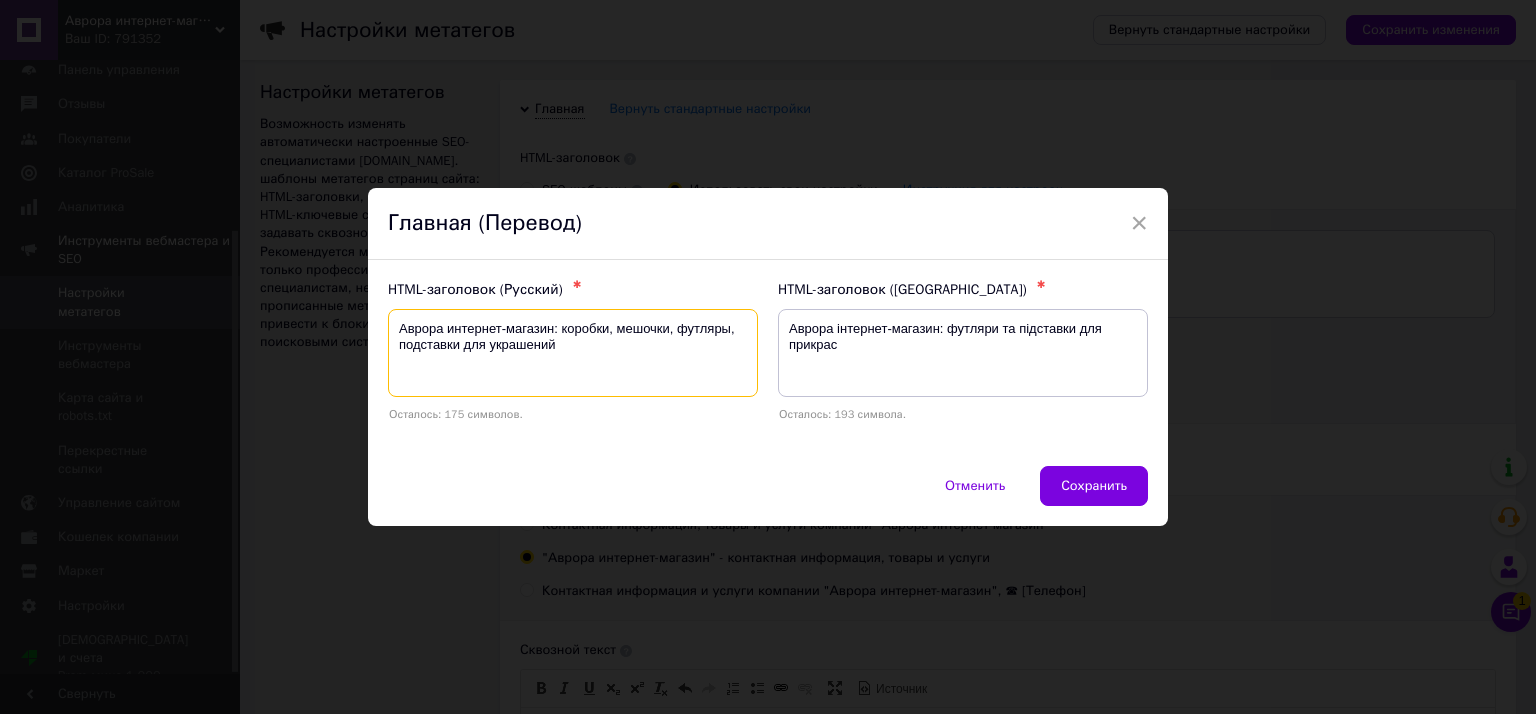 drag, startPoint x: 678, startPoint y: 329, endPoint x: 561, endPoint y: 327, distance: 117.01709 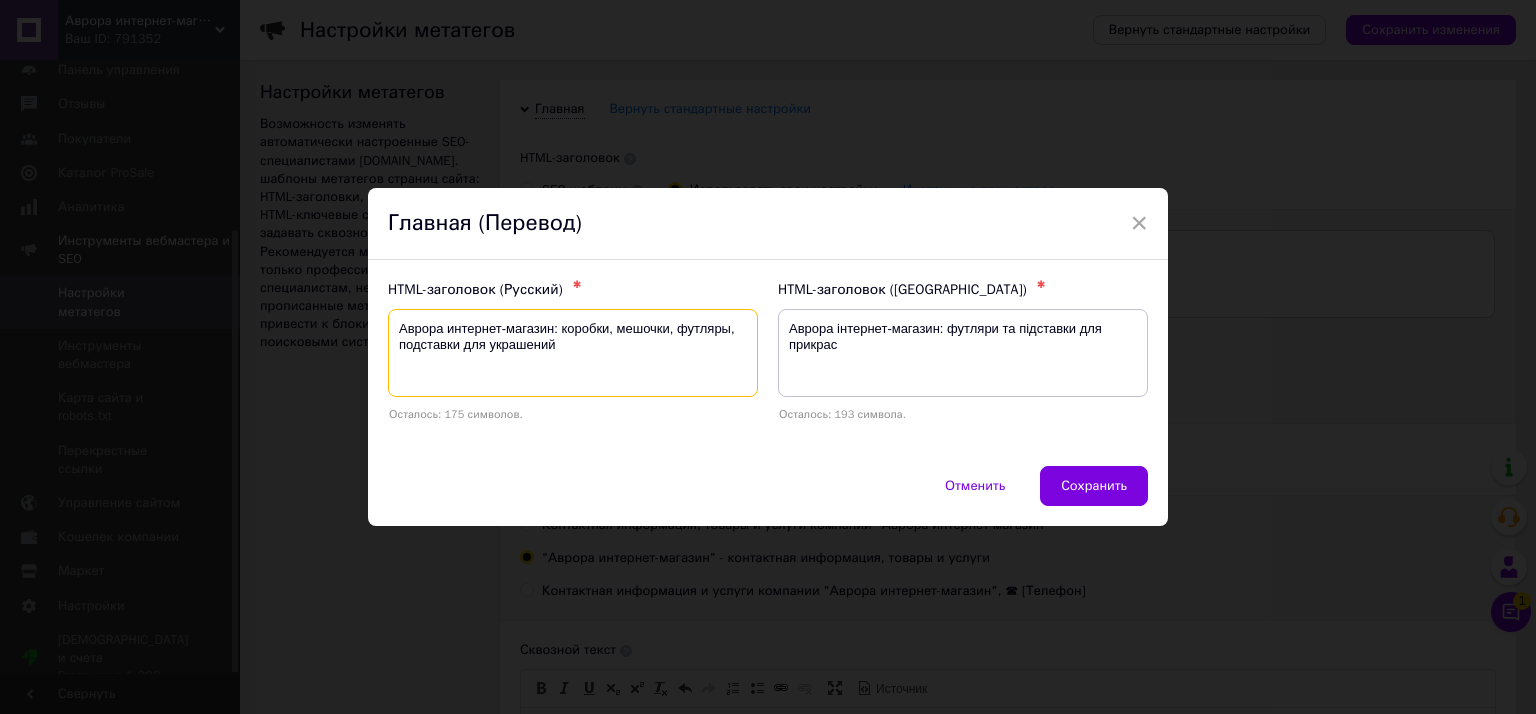 click on "Аврора интернет-магазин: коробки, мешочки, футляры, подставки для украшений" at bounding box center (573, 353) 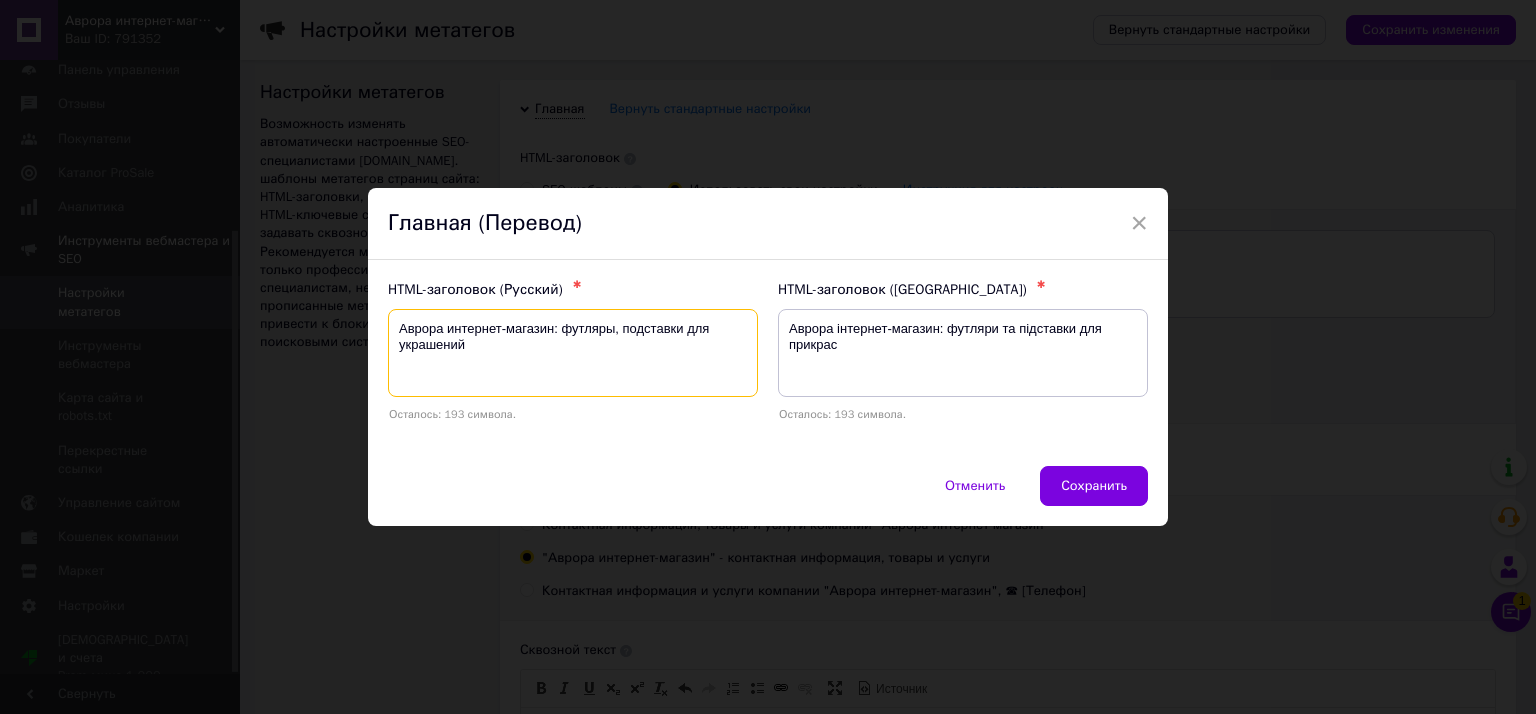 click on "Аврора интернет-магазин: футляры, подставки для украшений" at bounding box center [573, 353] 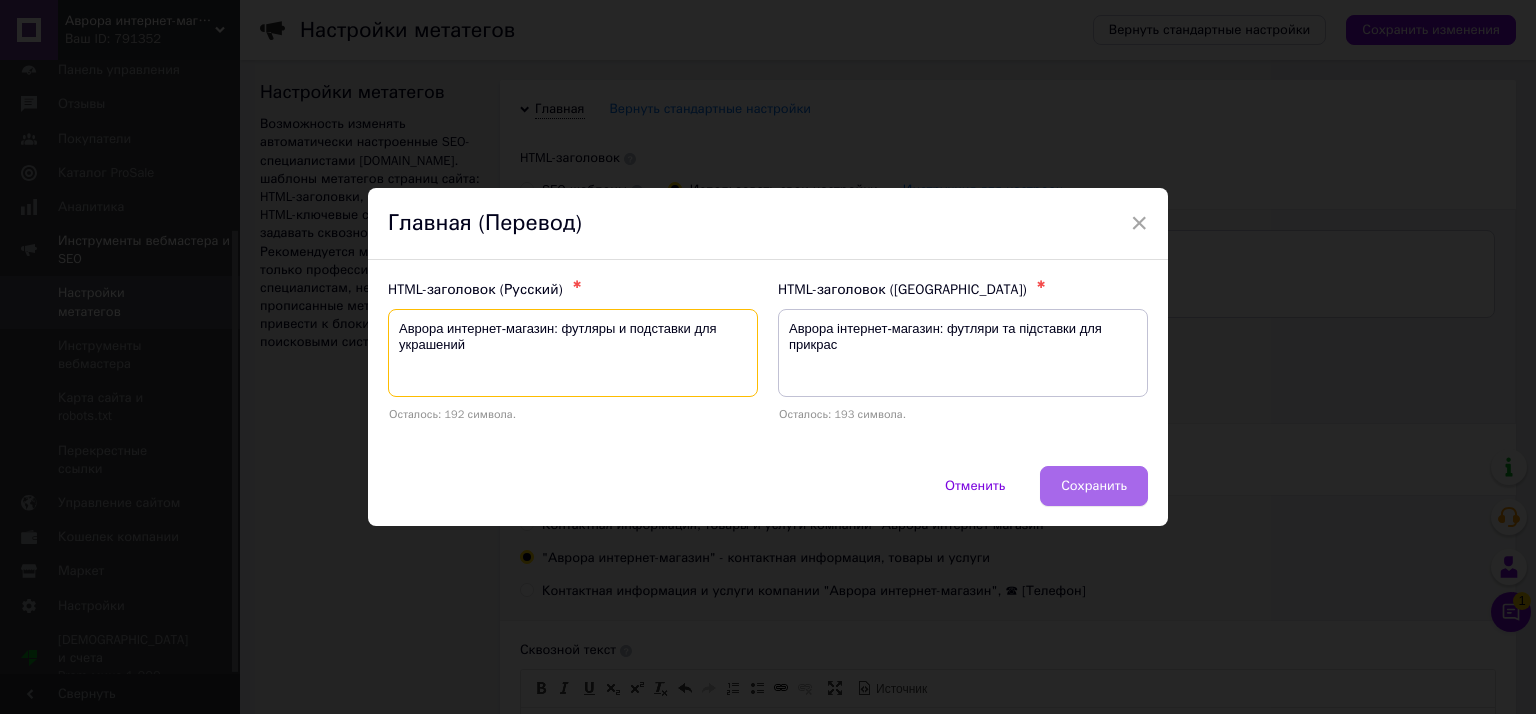 type on "Аврора интернет-магазин: футляры и подставки для украшений" 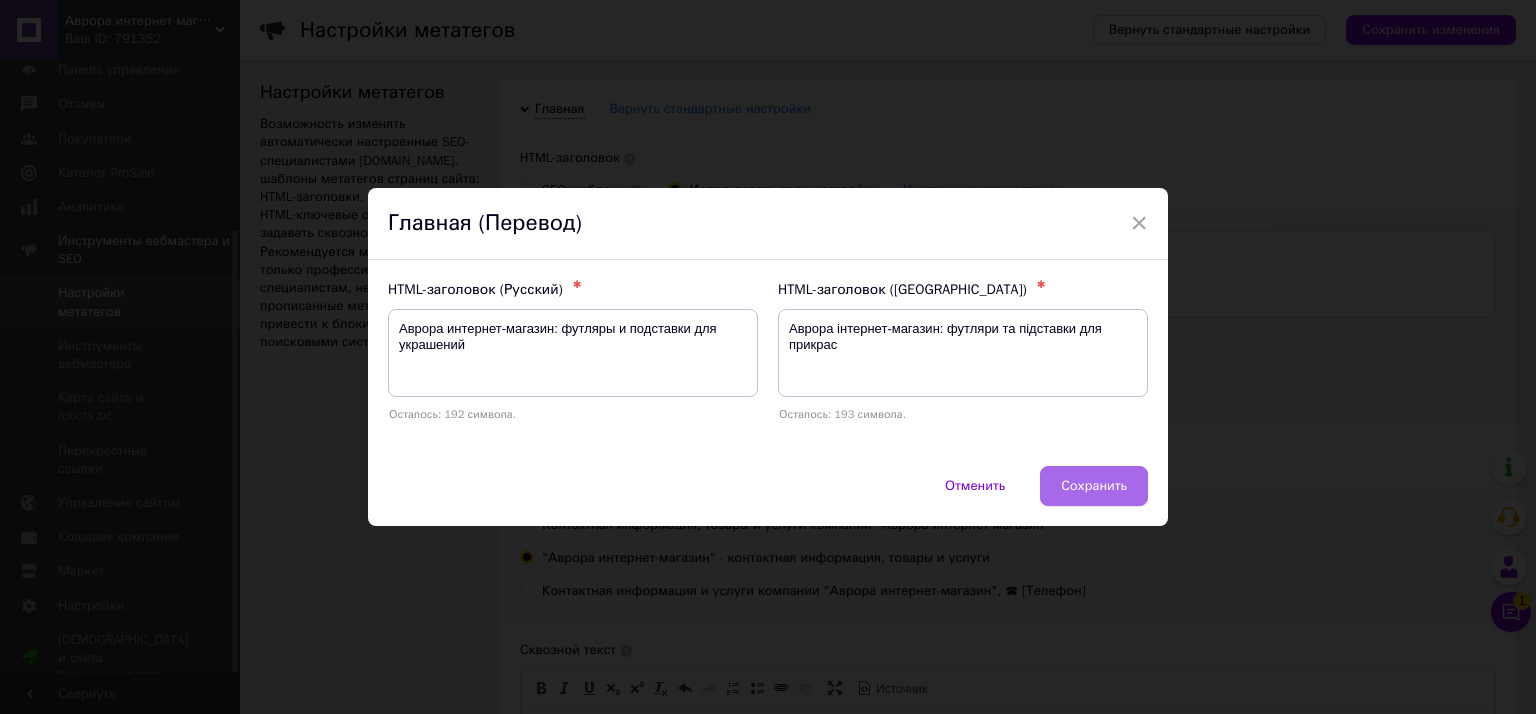 click on "Сохранить" at bounding box center (1094, 486) 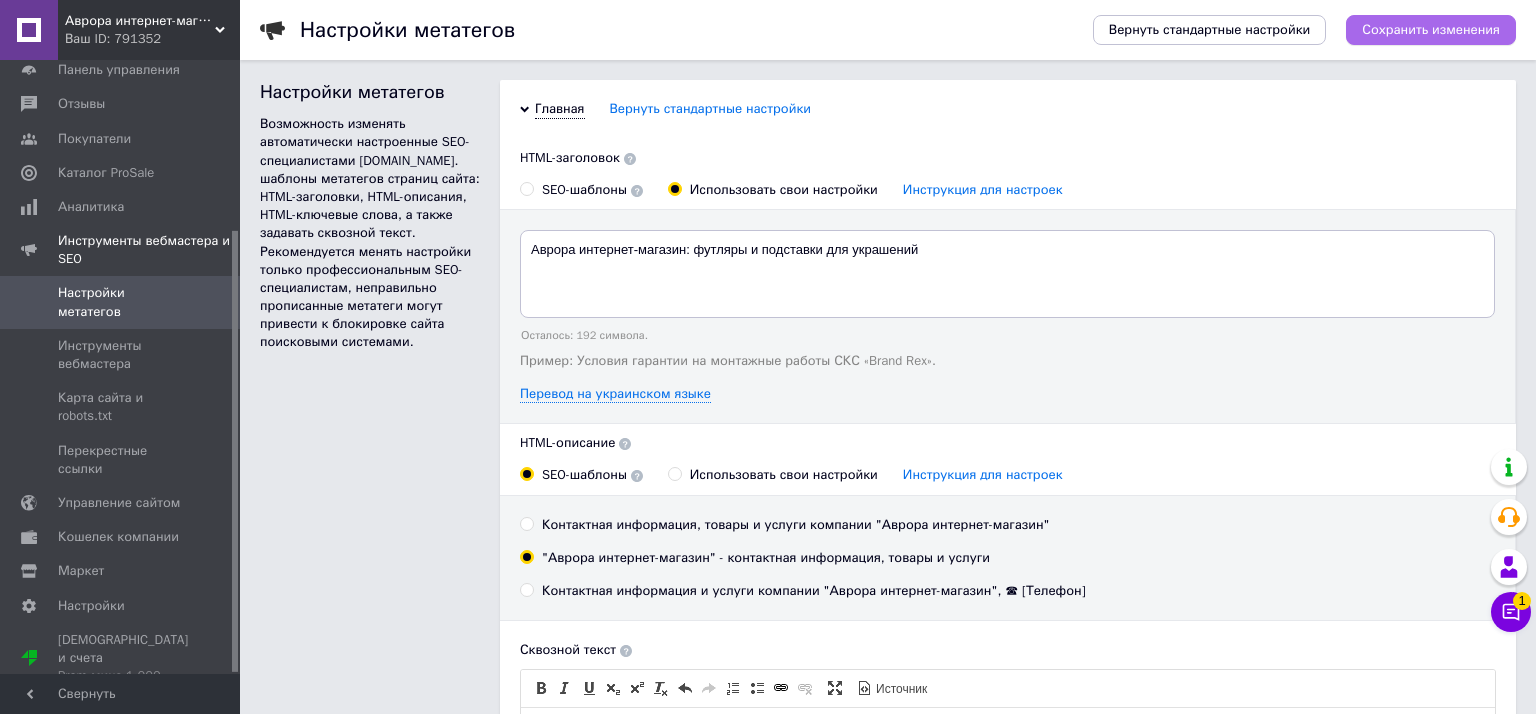 click on "Сохранить изменения" at bounding box center [1431, 30] 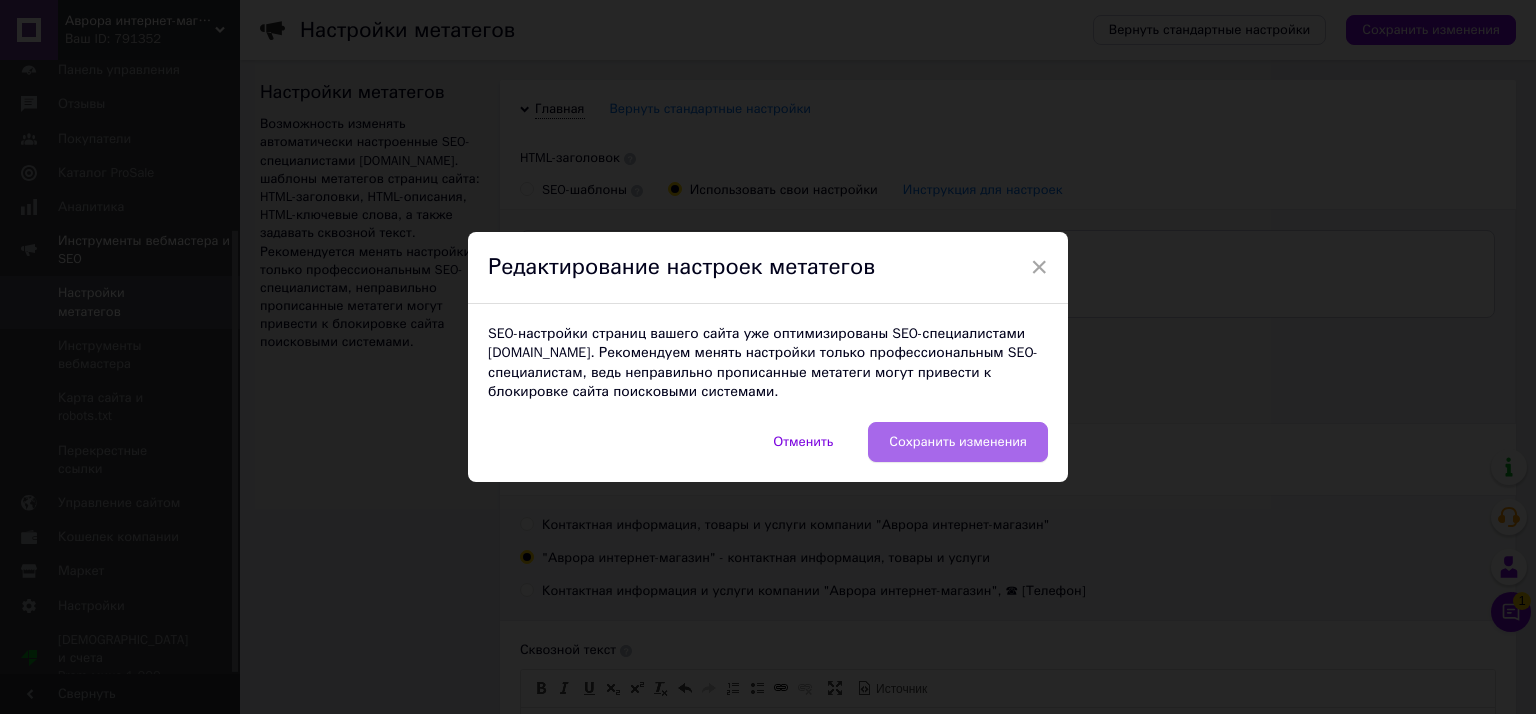 click on "Сохранить изменения" at bounding box center (958, 442) 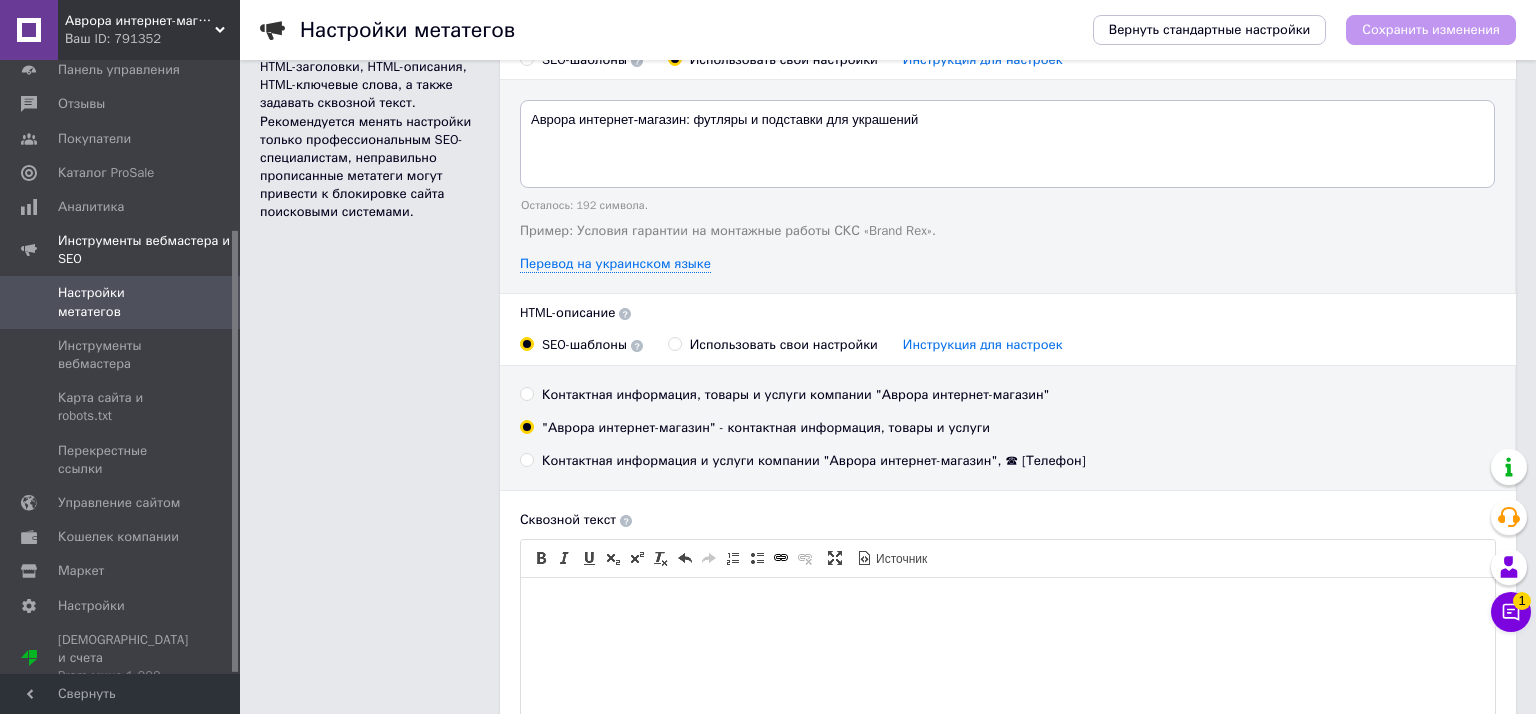 scroll, scrollTop: 267, scrollLeft: 0, axis: vertical 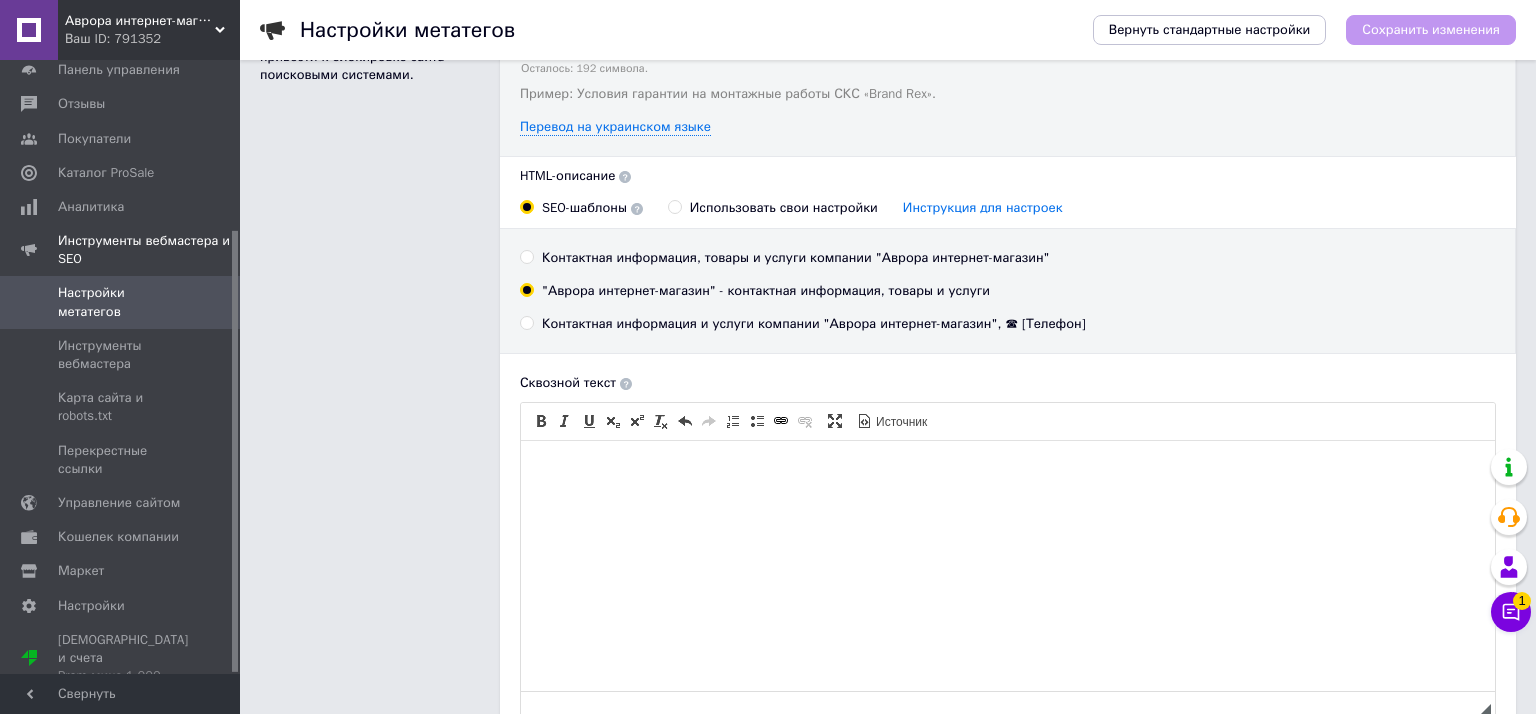 click on "Использовать свои настройки Инструкция для настроек" at bounding box center [876, 208] 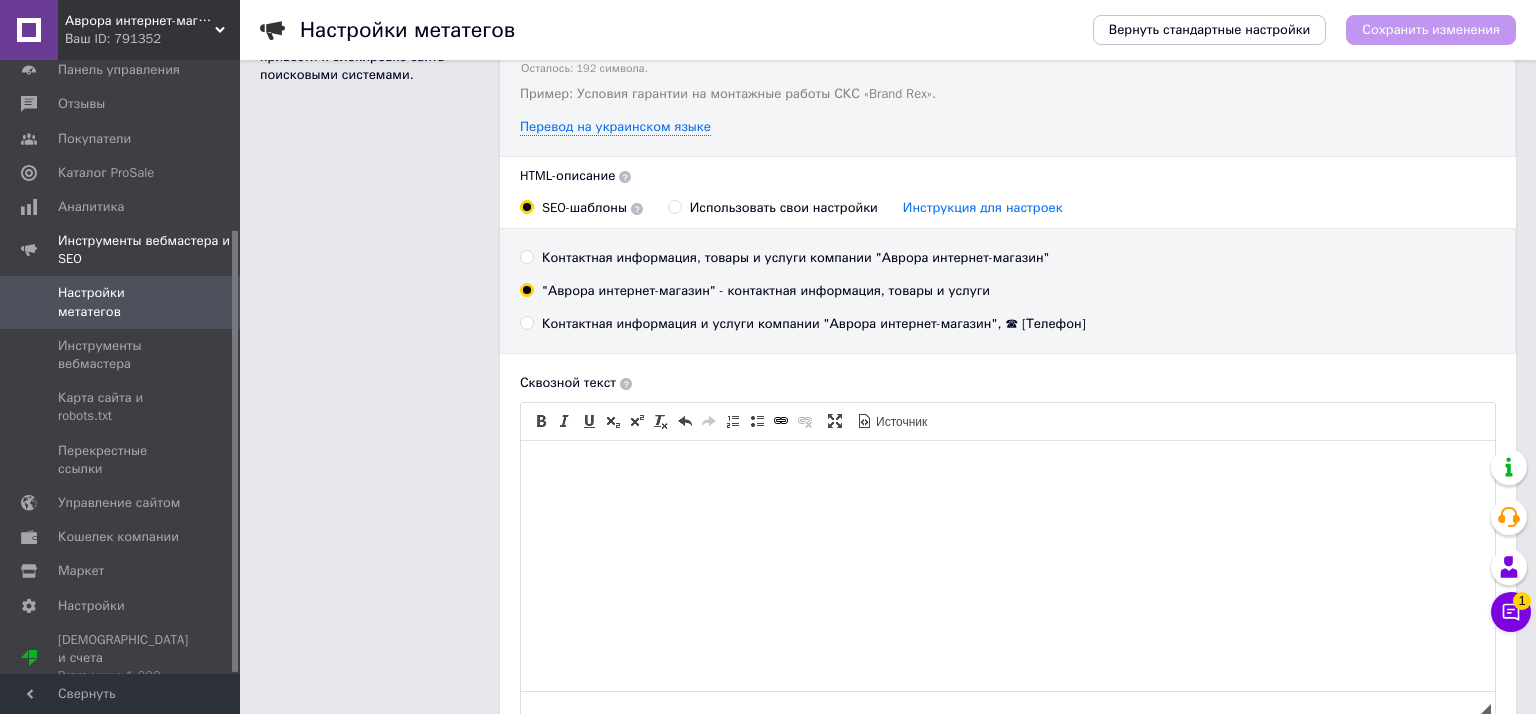 radio on "true" 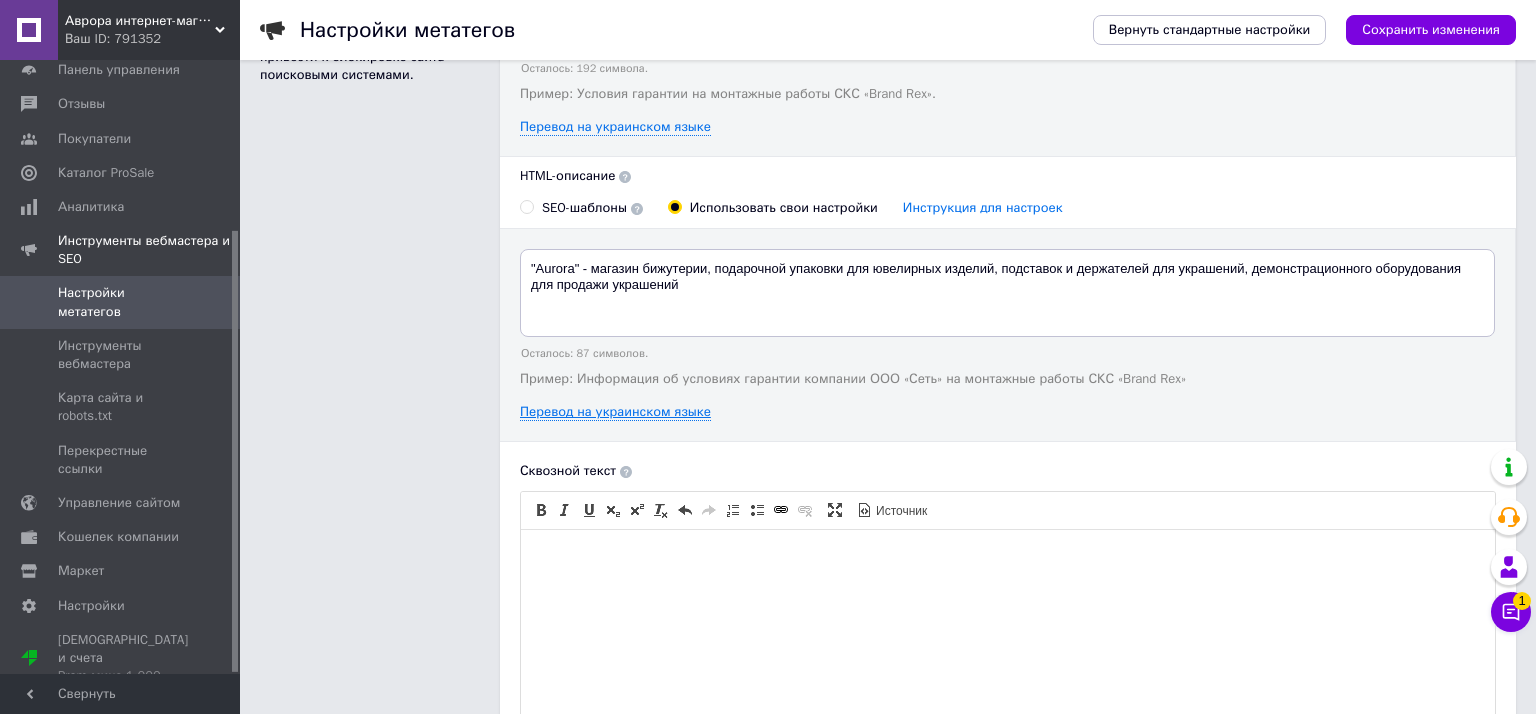 click on "Перевод на украинском языке" at bounding box center (615, 412) 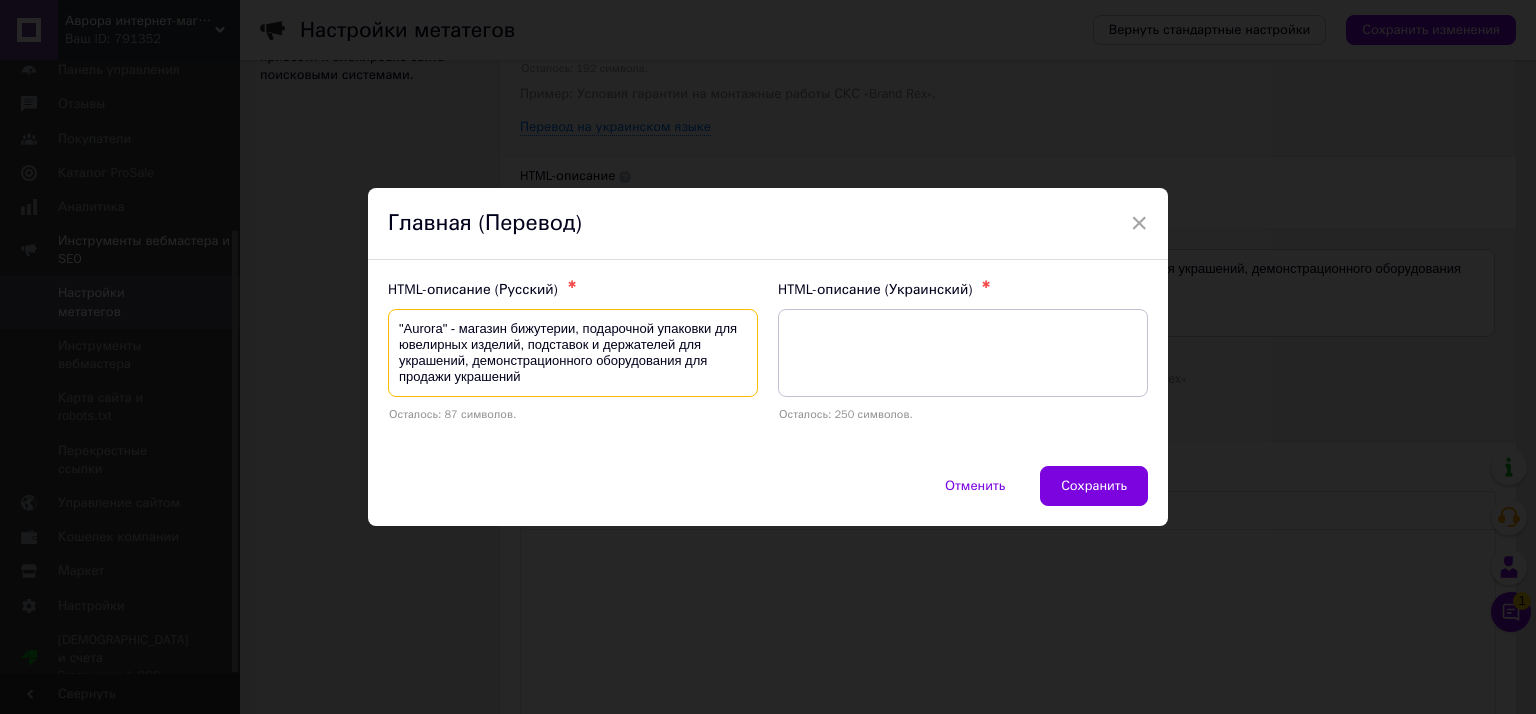 click on ""Aurora" - магазин бижутерии, подарочной упаковки для ювелирных изделий, подставок и держателей для украшений, демонстрационного оборудования для продажи украшений" at bounding box center (573, 353) 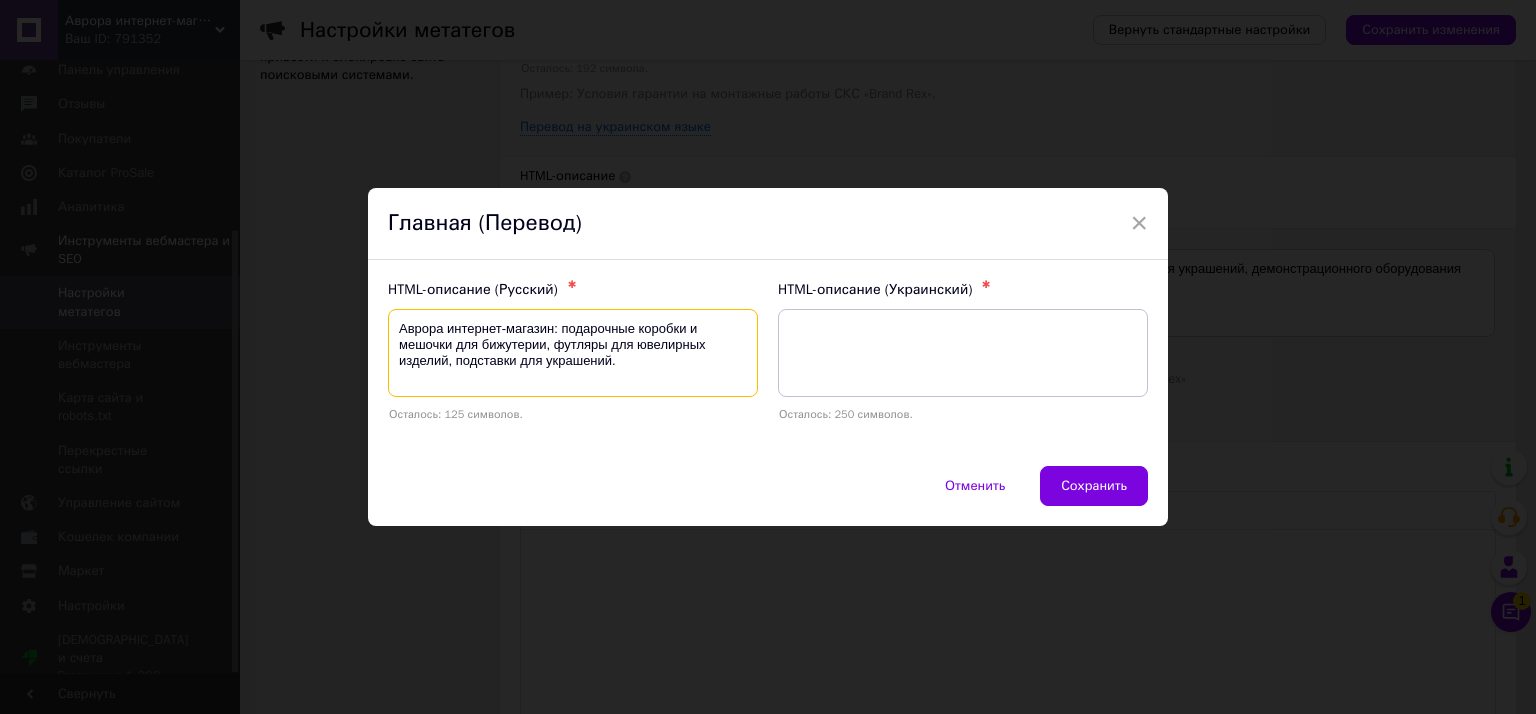 scroll, scrollTop: 0, scrollLeft: 0, axis: both 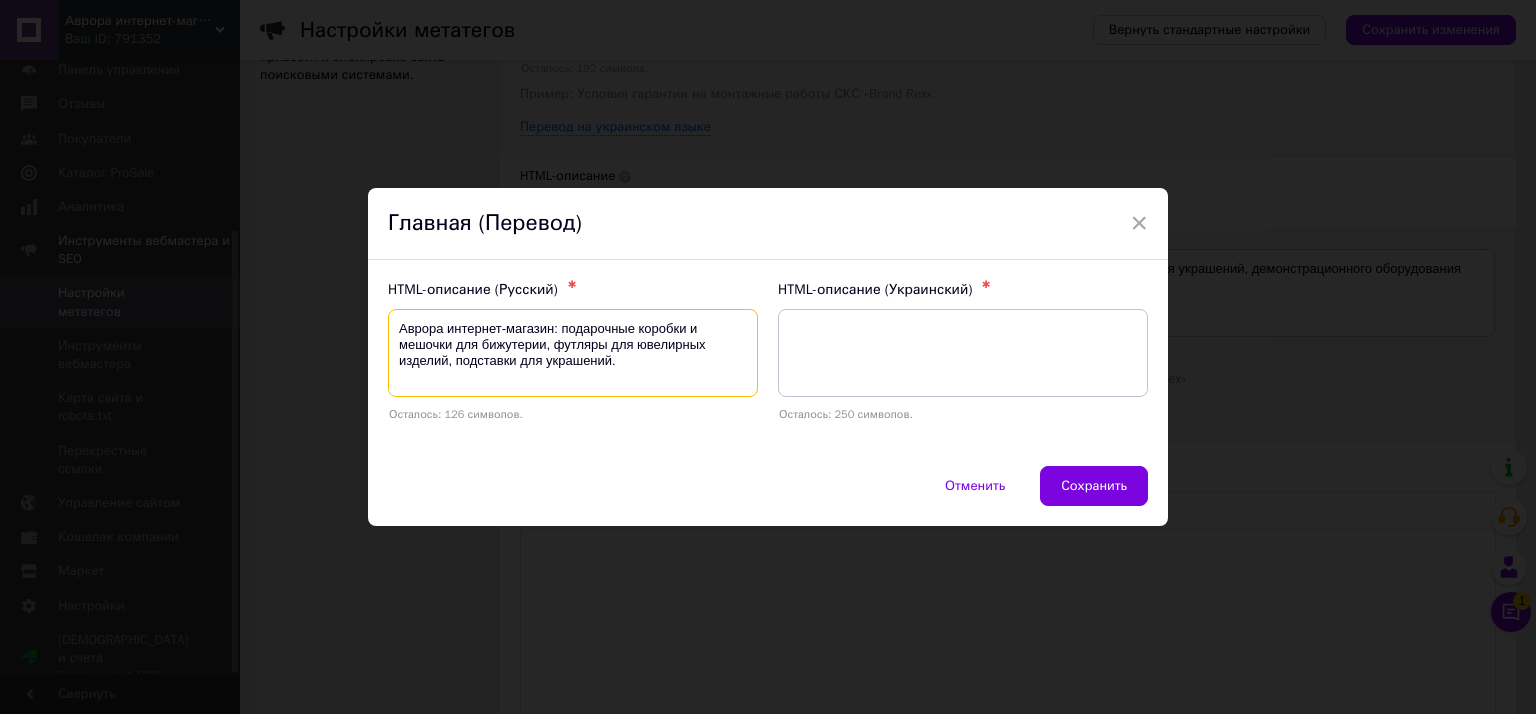 click on "Аврора интернет-магазин: подарочные коробки и мешочки для бижутерии, футляры для ювелирных изделий, подставки для украшений." at bounding box center [573, 353] 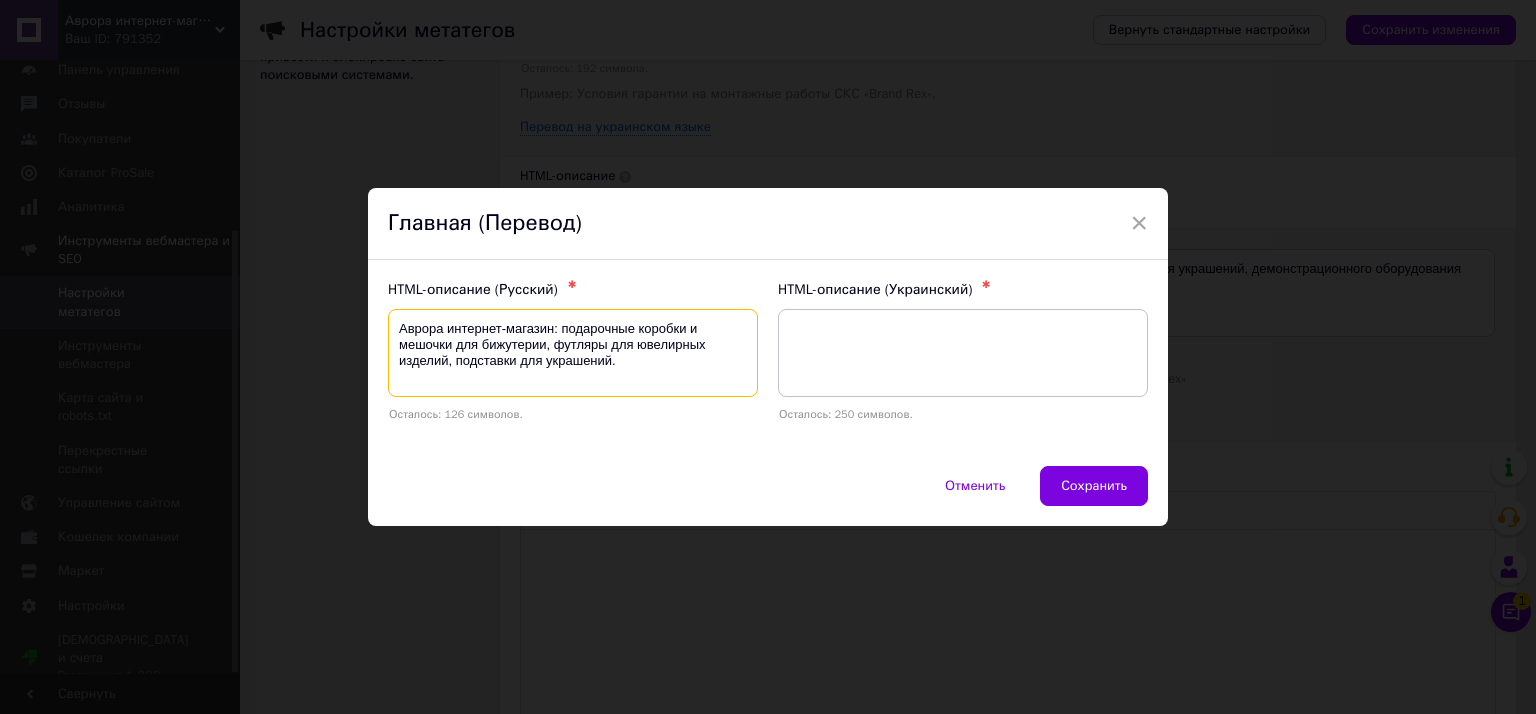 type on "Аврора интернет-магазин: подарочные коробки и мешочки для бижутерии, футляры для ювелирных изделий, подставки для украшений." 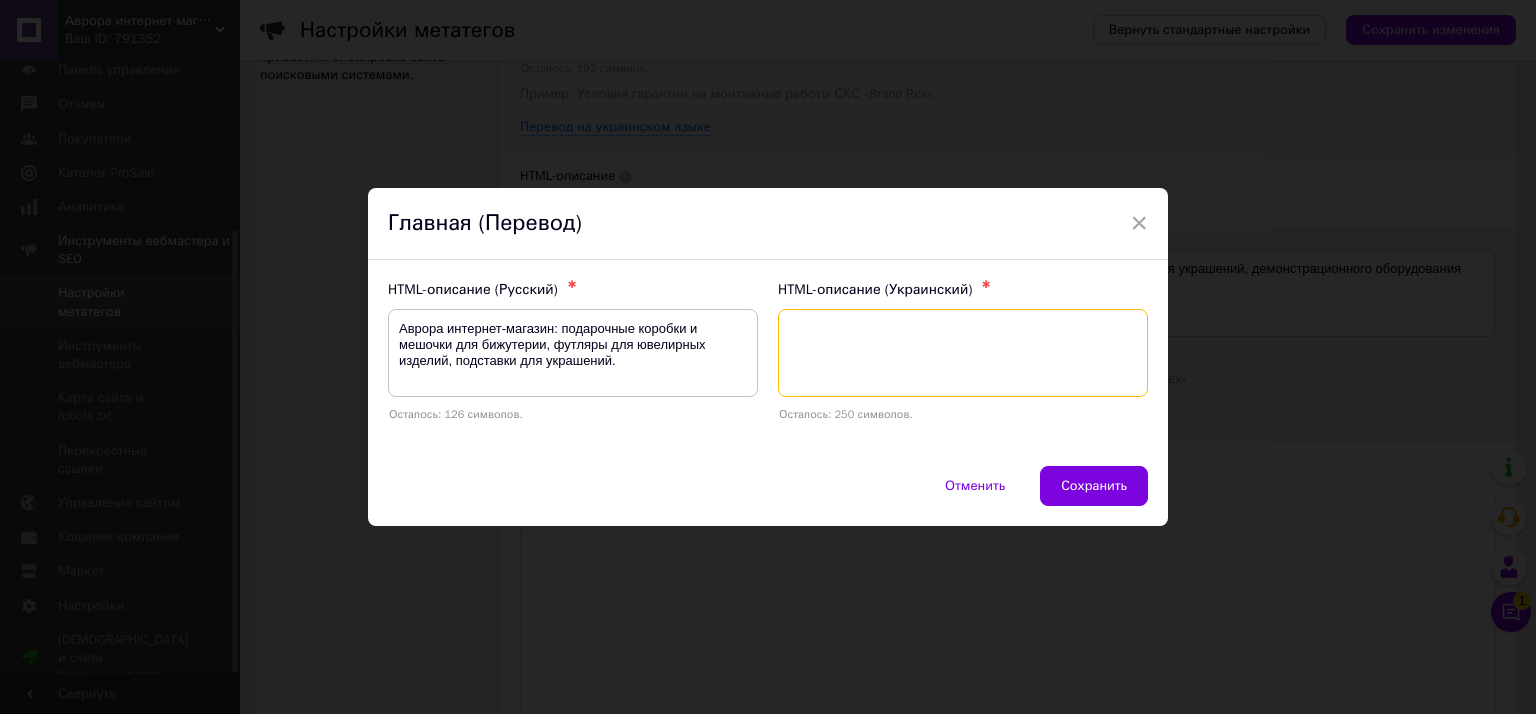 click at bounding box center [963, 353] 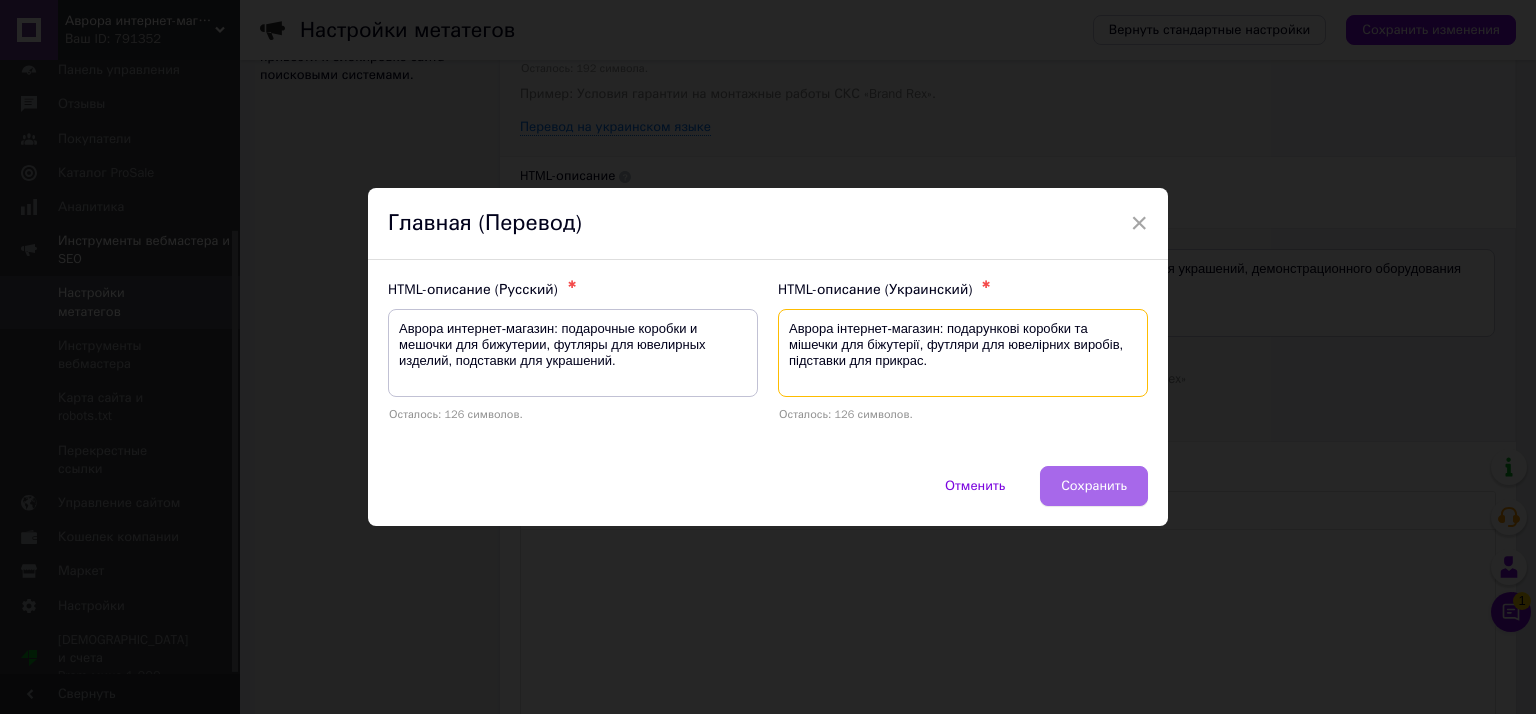 type on "Аврора інтернет-магазин: подарункові коробки та мішечки для біжутерії, футляри для ювелірних виробів, підставки для прикрас." 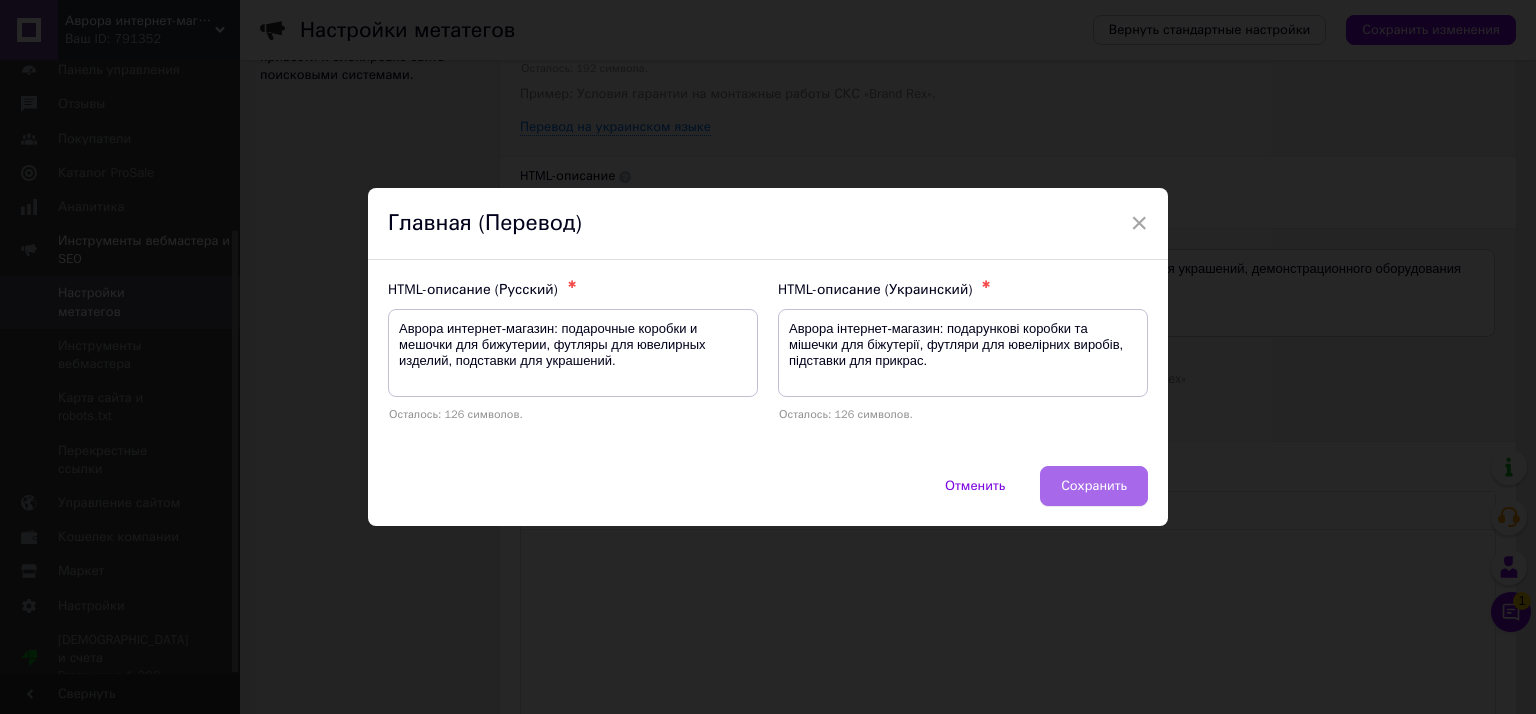 click on "Сохранить" at bounding box center (1094, 486) 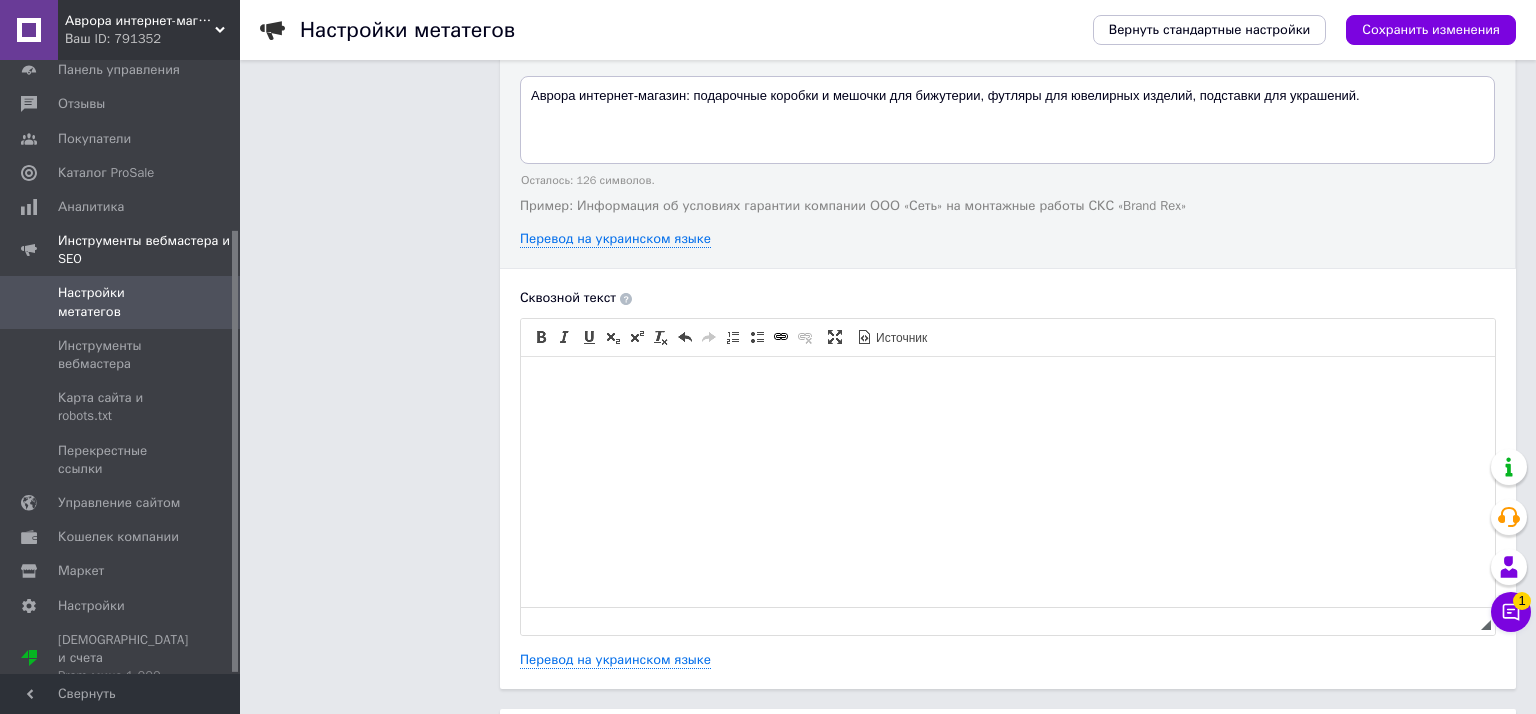 scroll, scrollTop: 0, scrollLeft: 0, axis: both 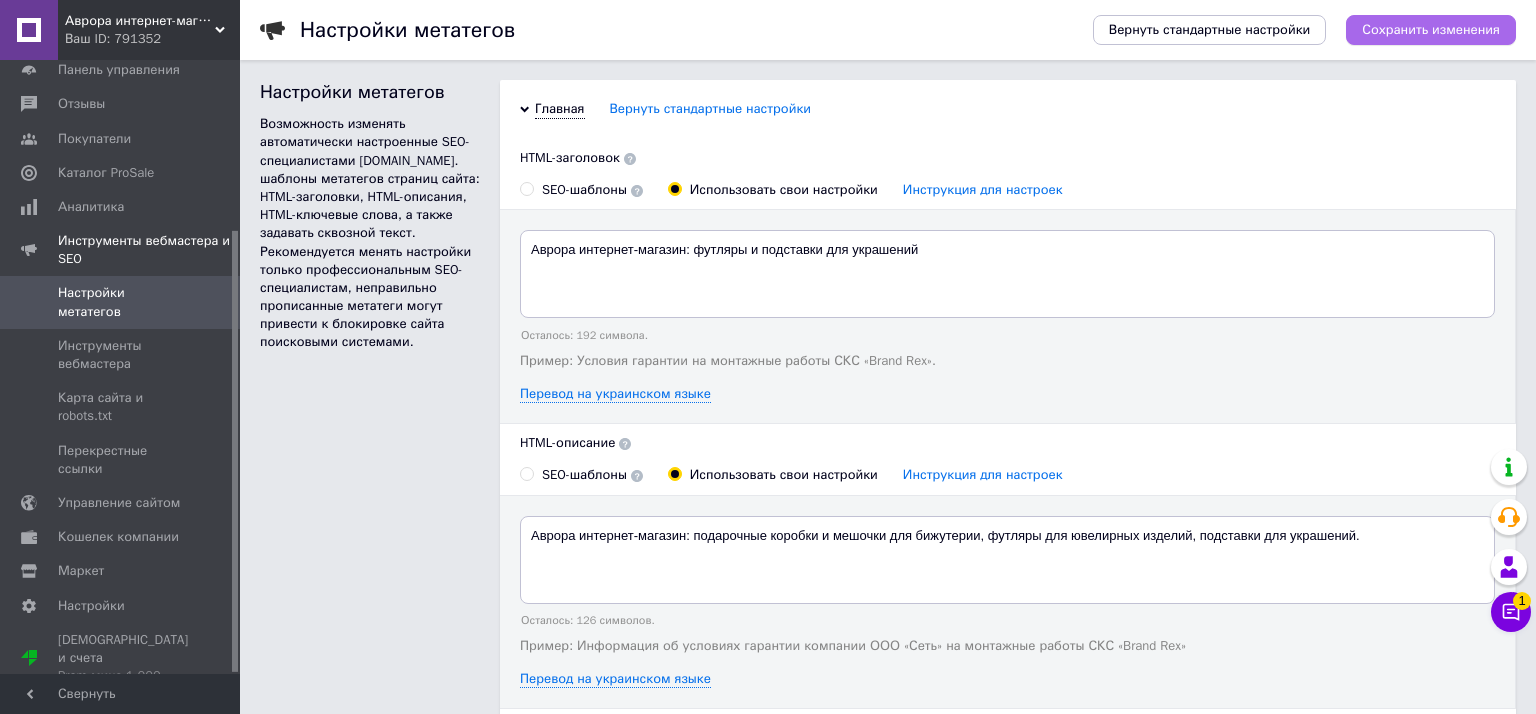 click on "Сохранить изменения" at bounding box center [1431, 30] 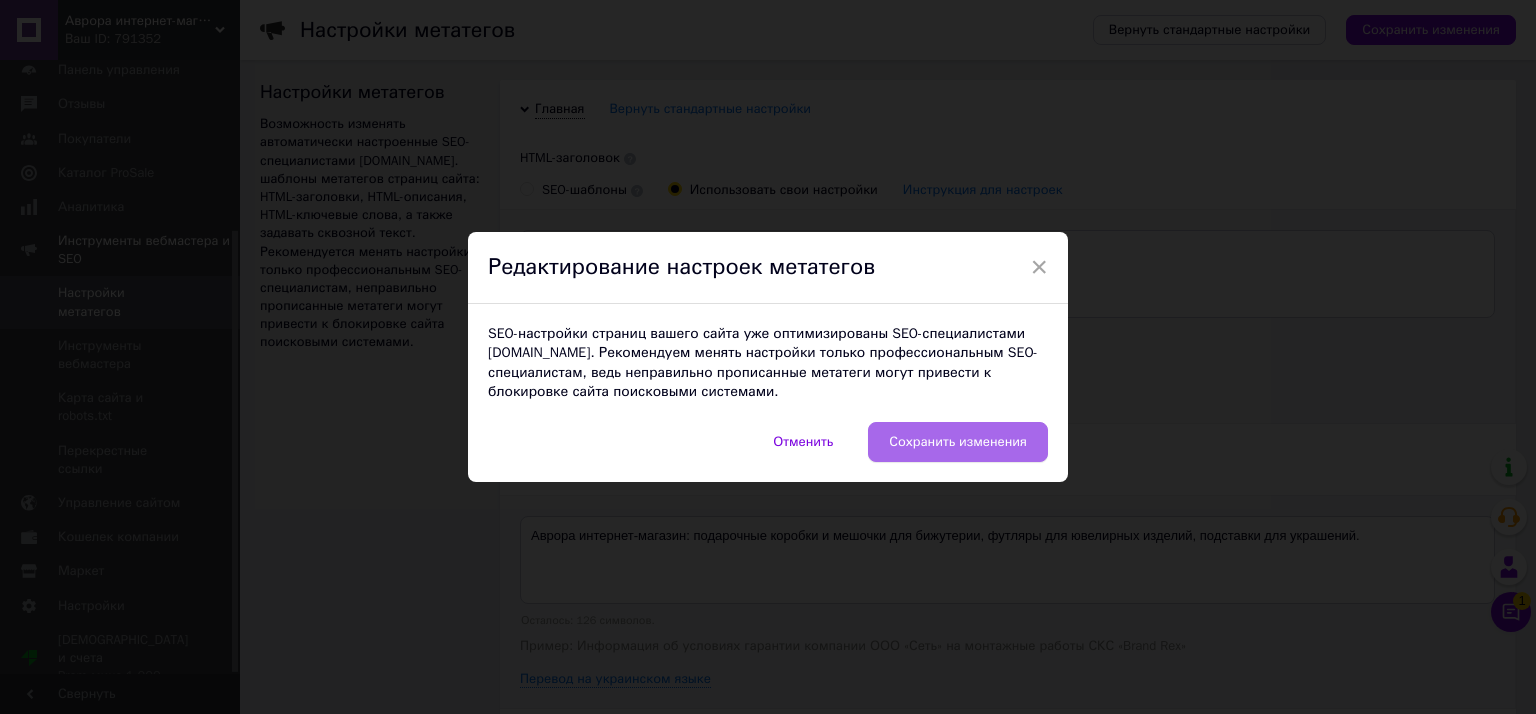 click on "Сохранить изменения" at bounding box center (958, 442) 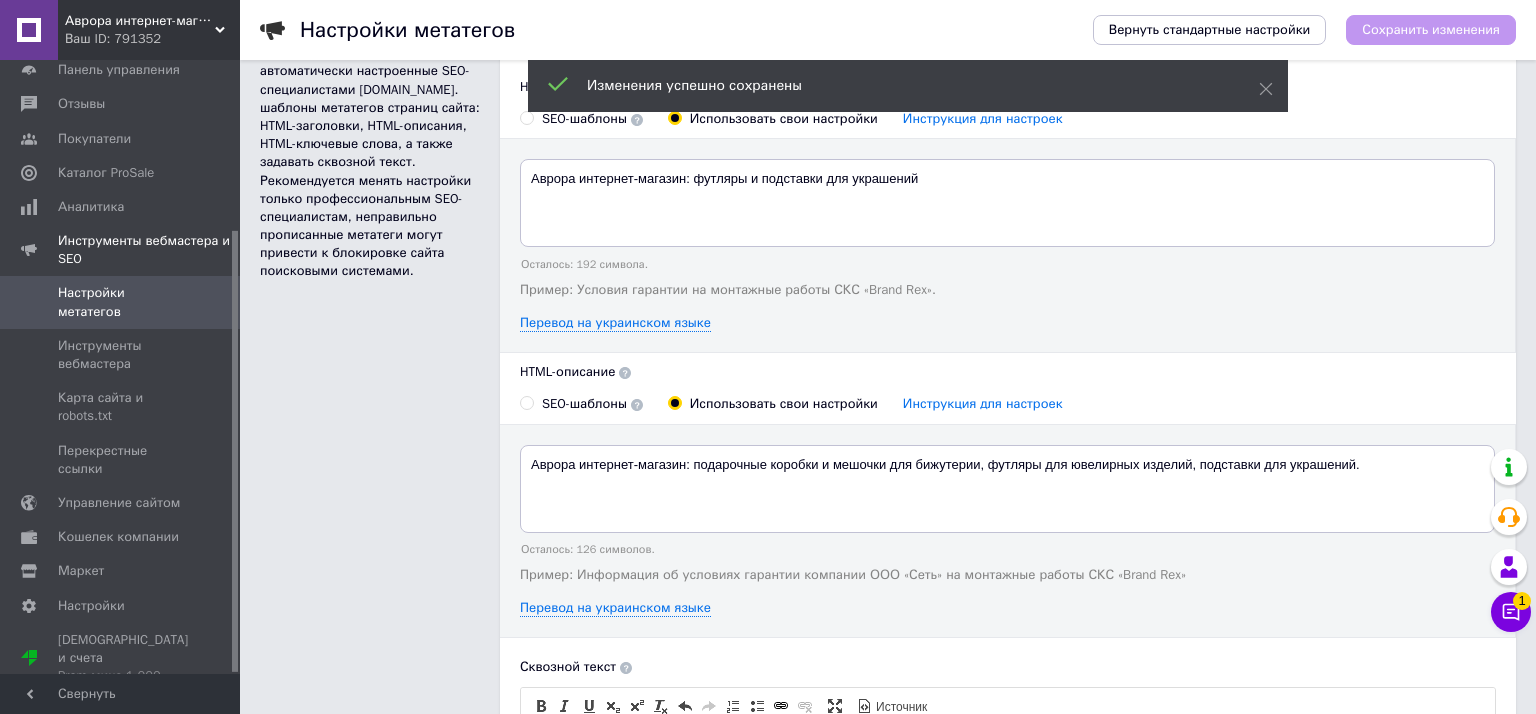 scroll, scrollTop: 55, scrollLeft: 0, axis: vertical 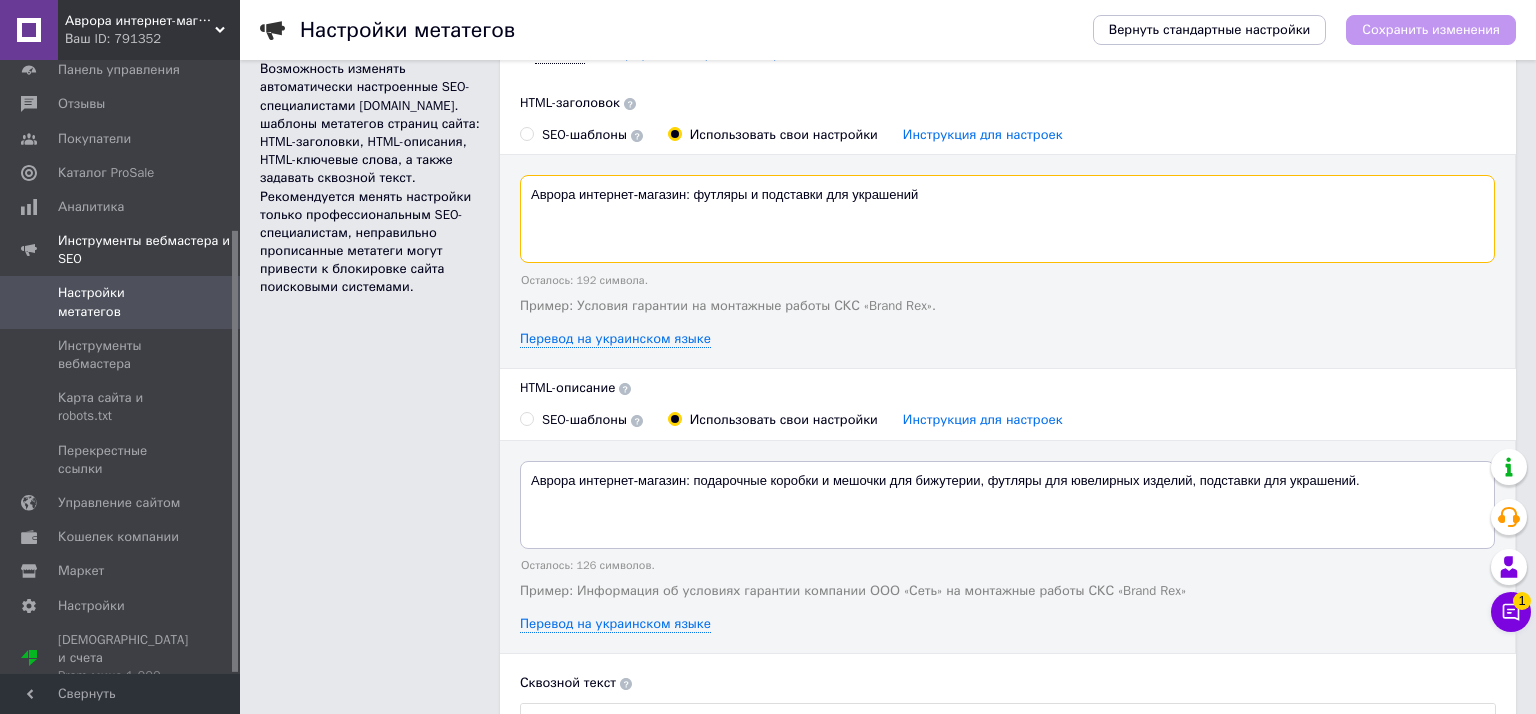 click on "Аврора интернет-магазин: футляры и подставки для украшений" at bounding box center (1007, 219) 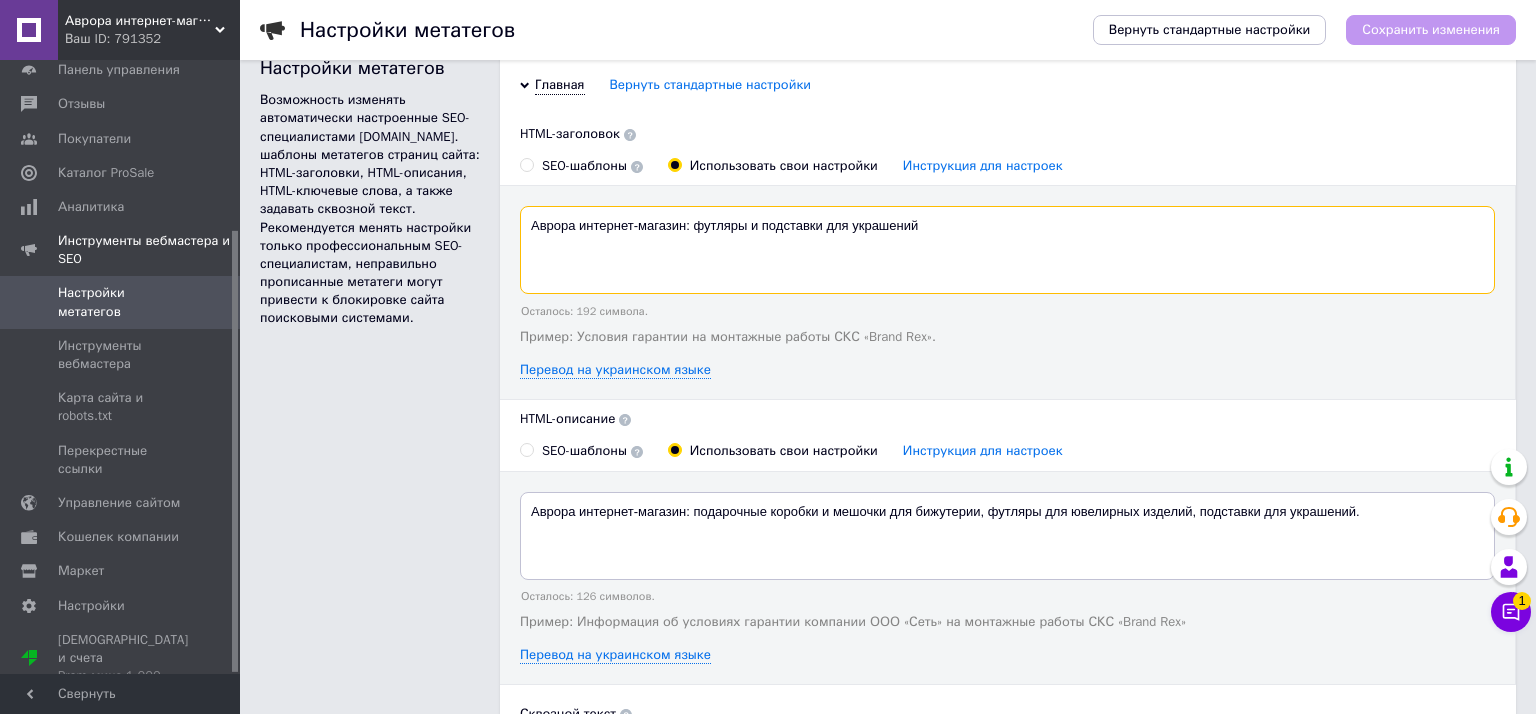 scroll, scrollTop: 0, scrollLeft: 0, axis: both 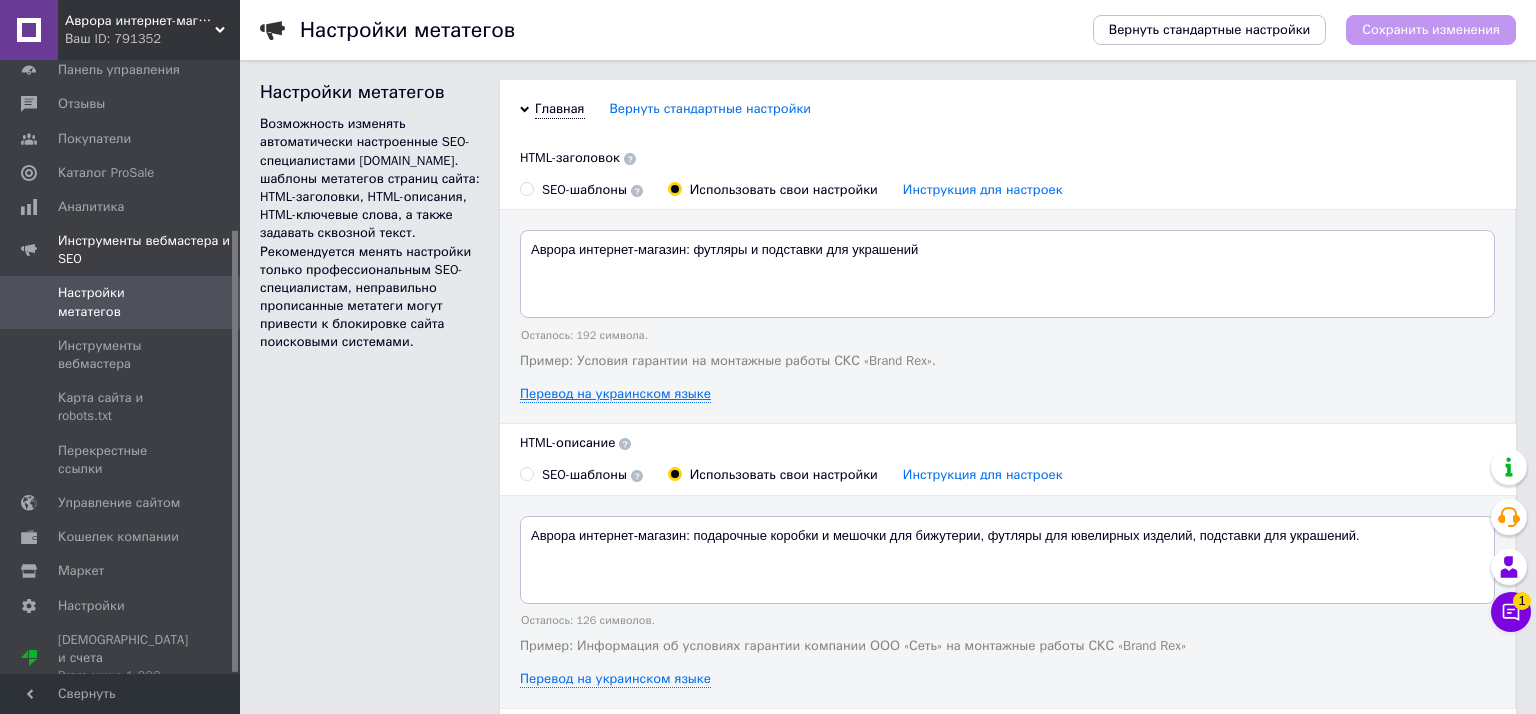 click on "Перевод на украинском языке" at bounding box center (615, 394) 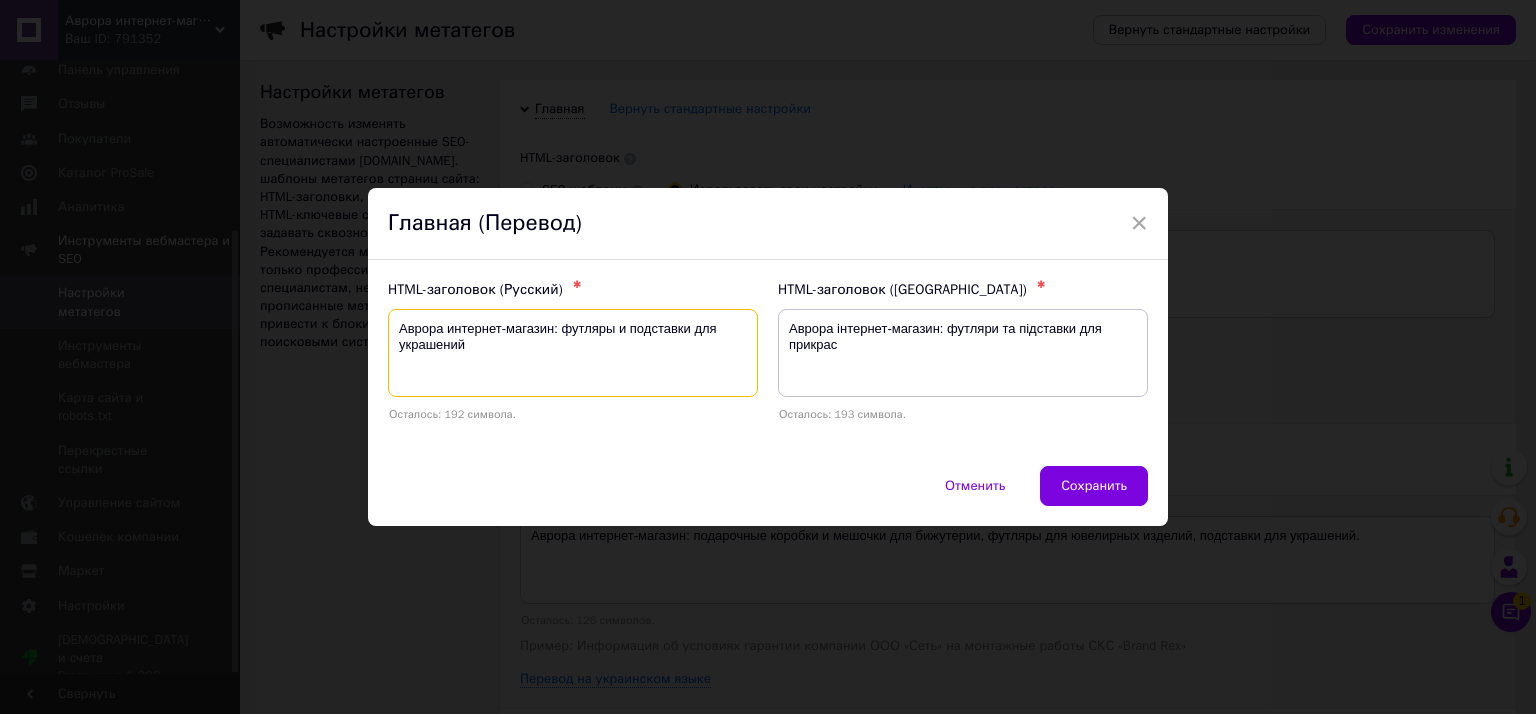 click on "Аврора интернет-магазин: футляры и подставки для украшений" at bounding box center (573, 353) 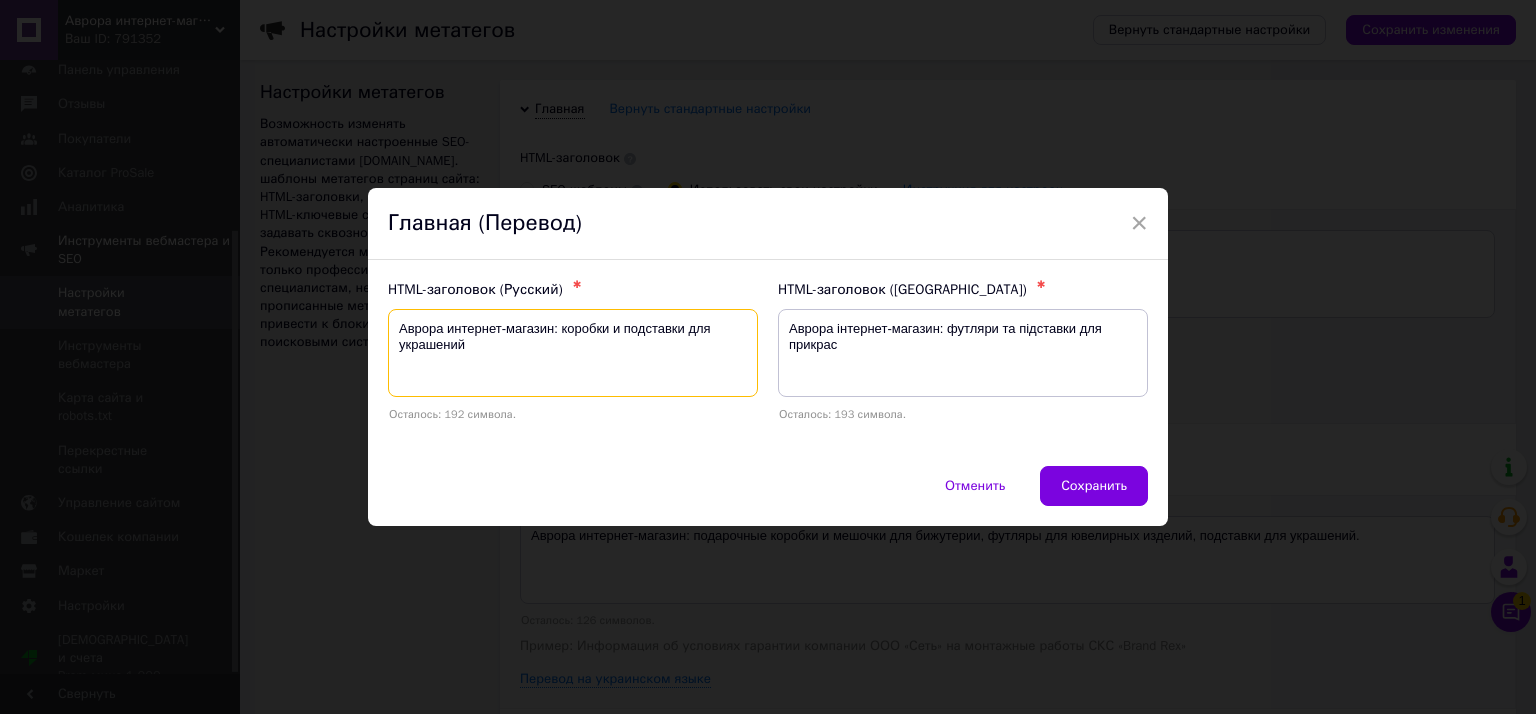 type on "Аврора интернет-магазин: коробки и подставки для украшений" 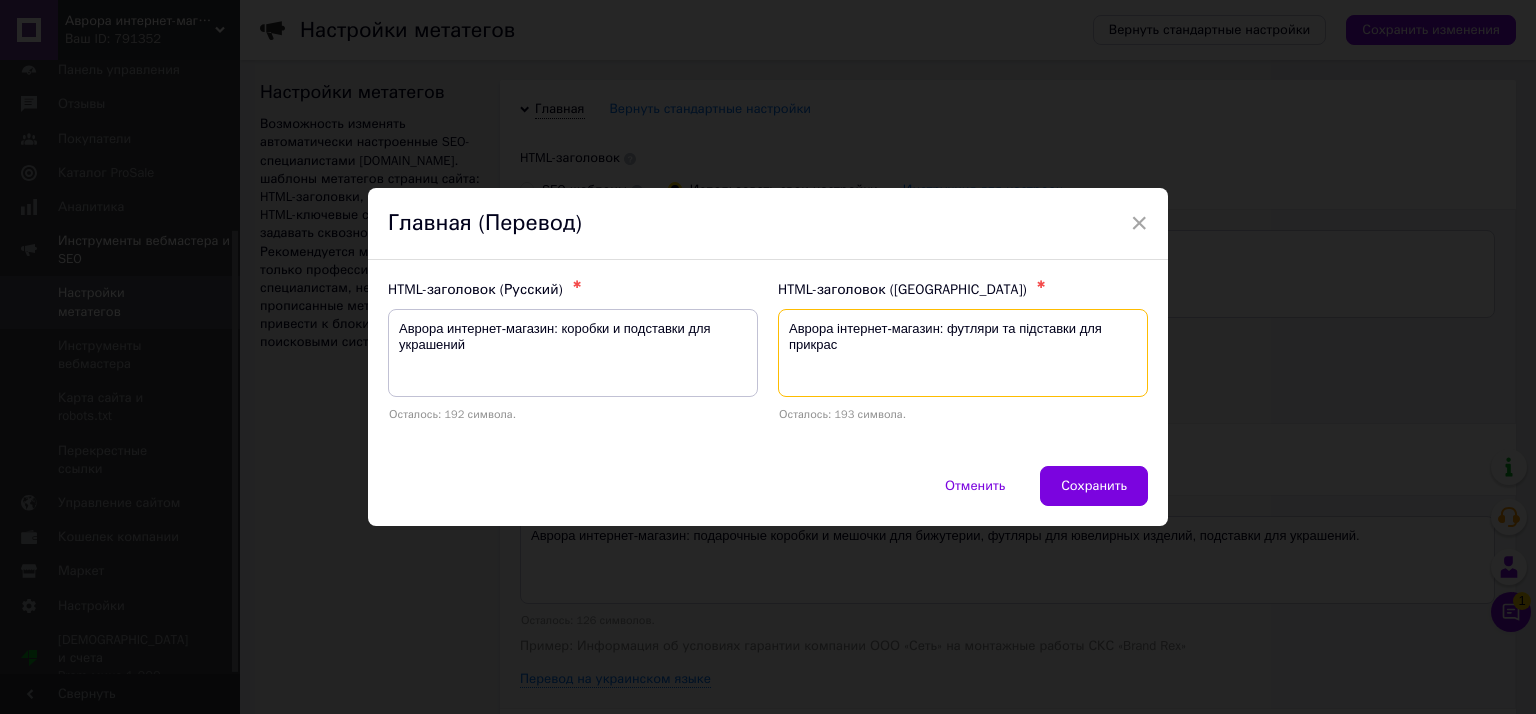 click on "Аврора інтернет-магазин: футляри та підставки для прикрас" at bounding box center (963, 353) 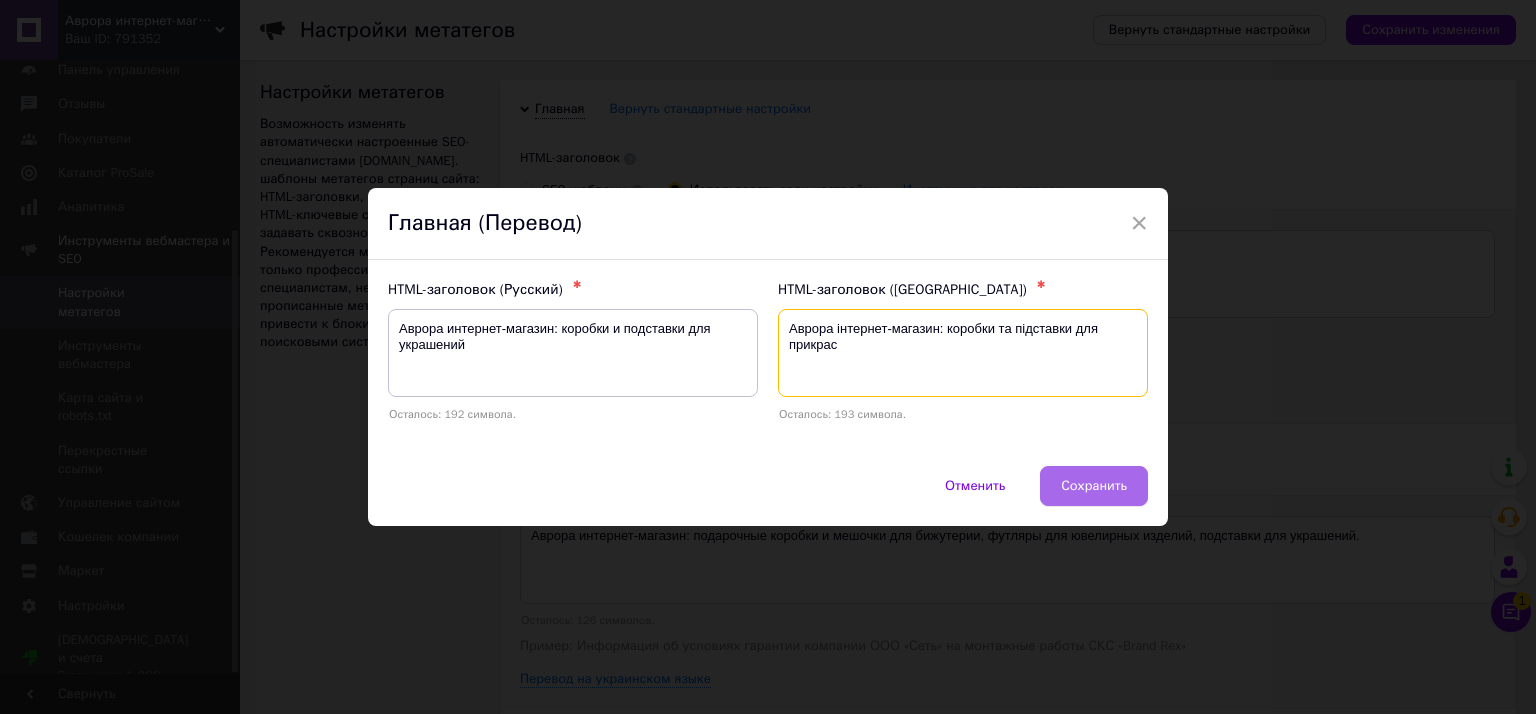 type on "Аврора інтернет-магазин: коробки та підставки для прикрас" 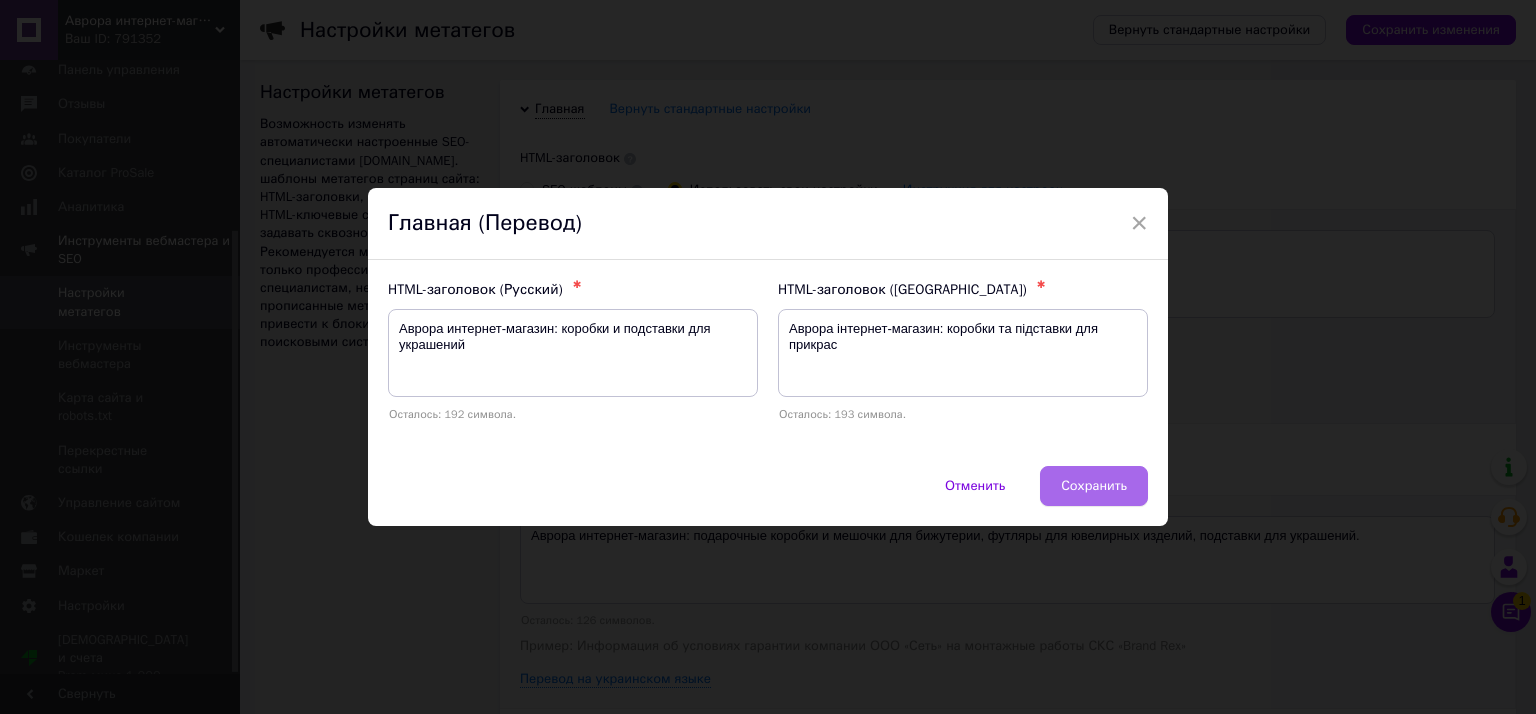 click on "Сохранить" at bounding box center (1094, 486) 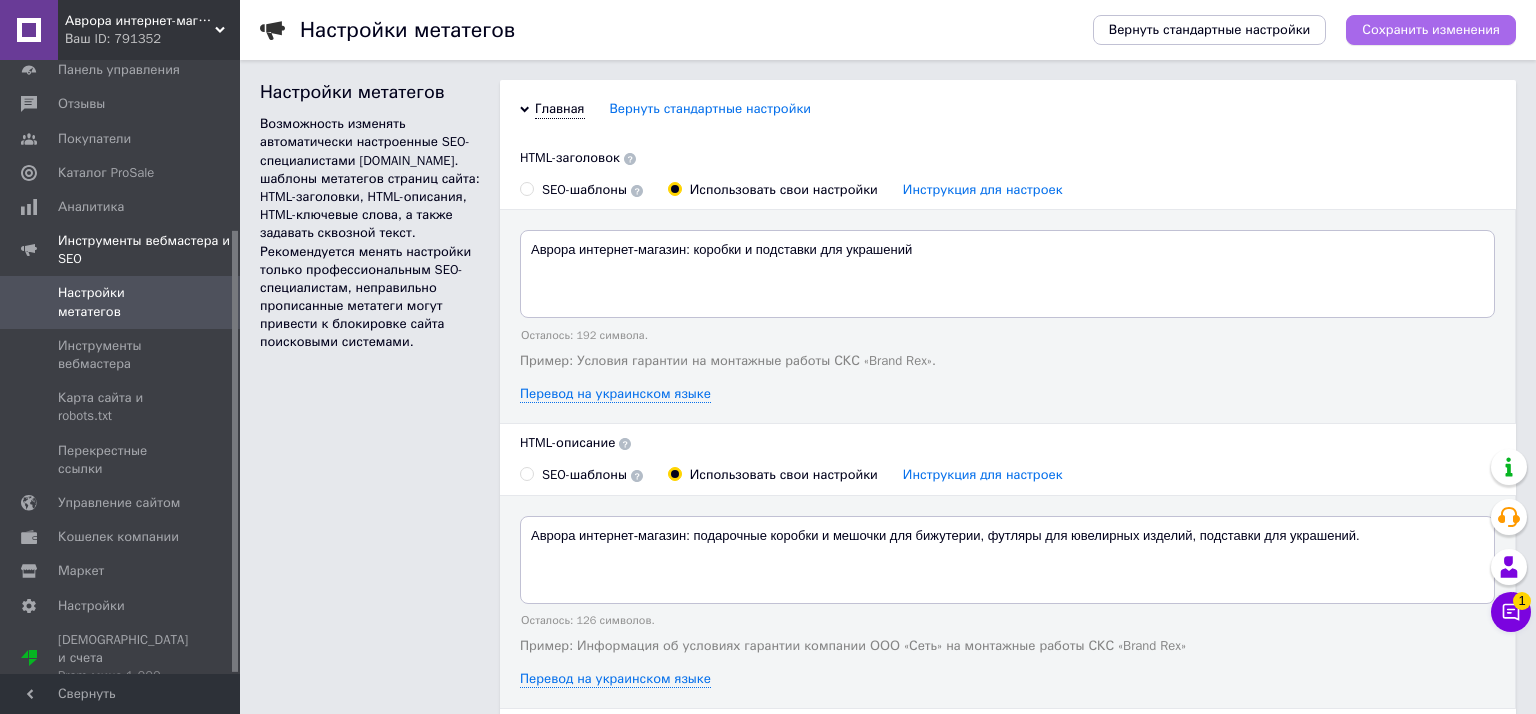 click on "Сохранить изменения" at bounding box center (1431, 30) 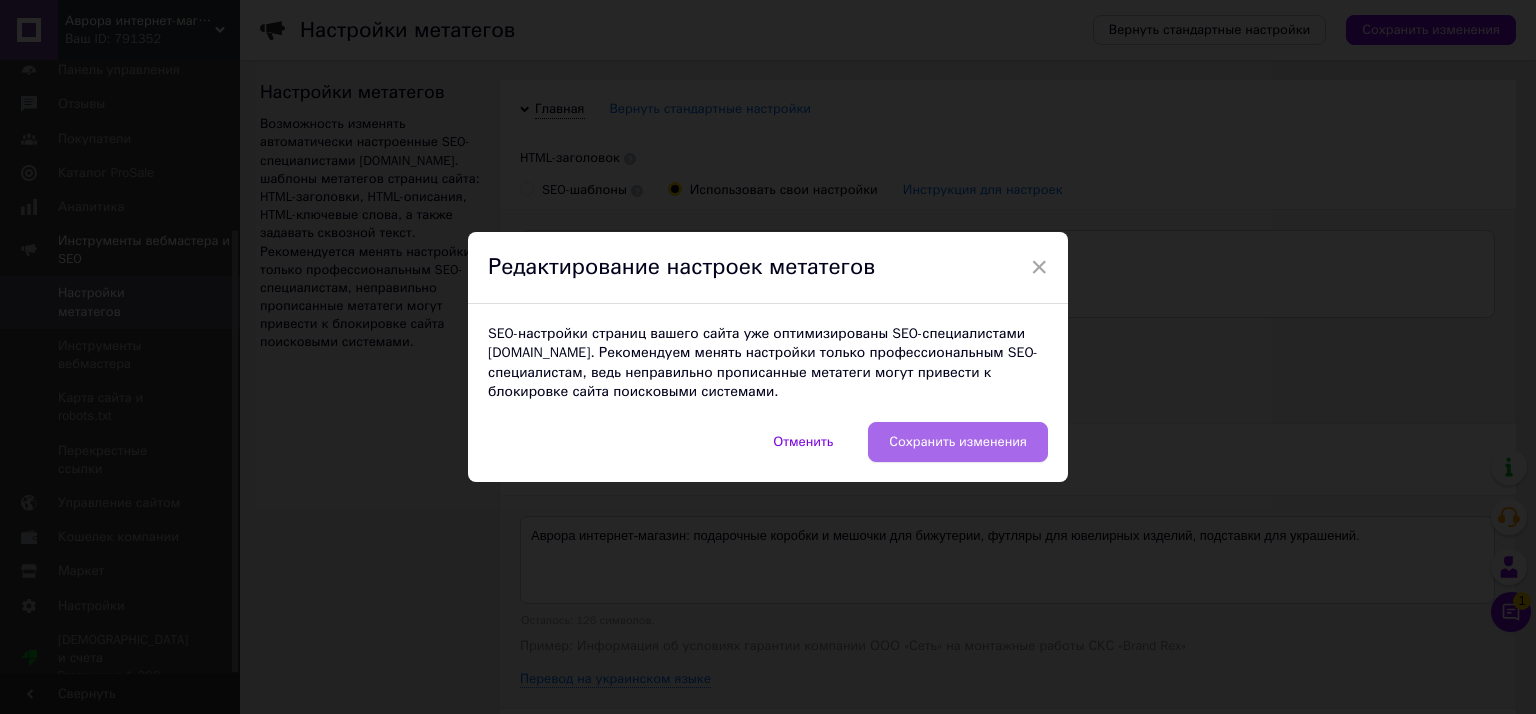 click on "Сохранить изменения" at bounding box center (958, 442) 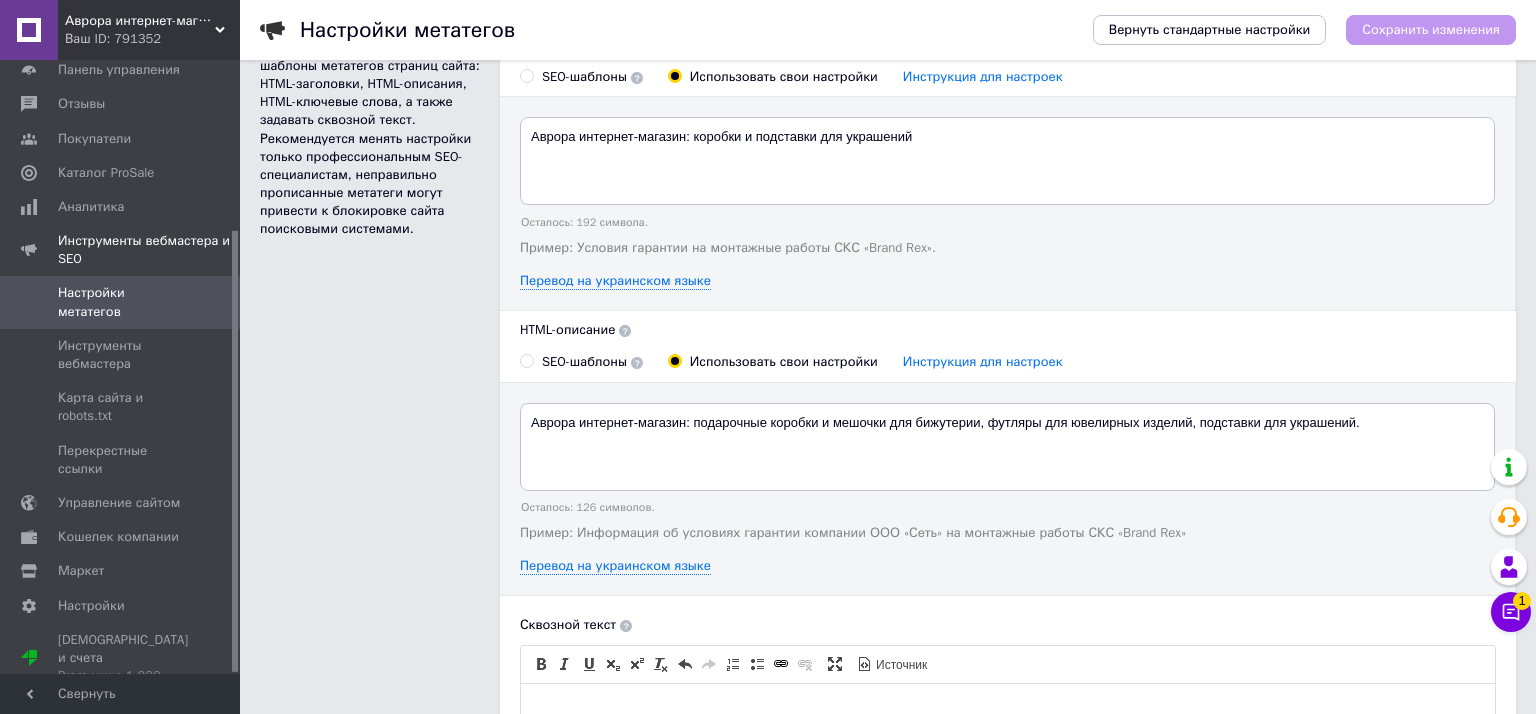 scroll, scrollTop: 127, scrollLeft: 0, axis: vertical 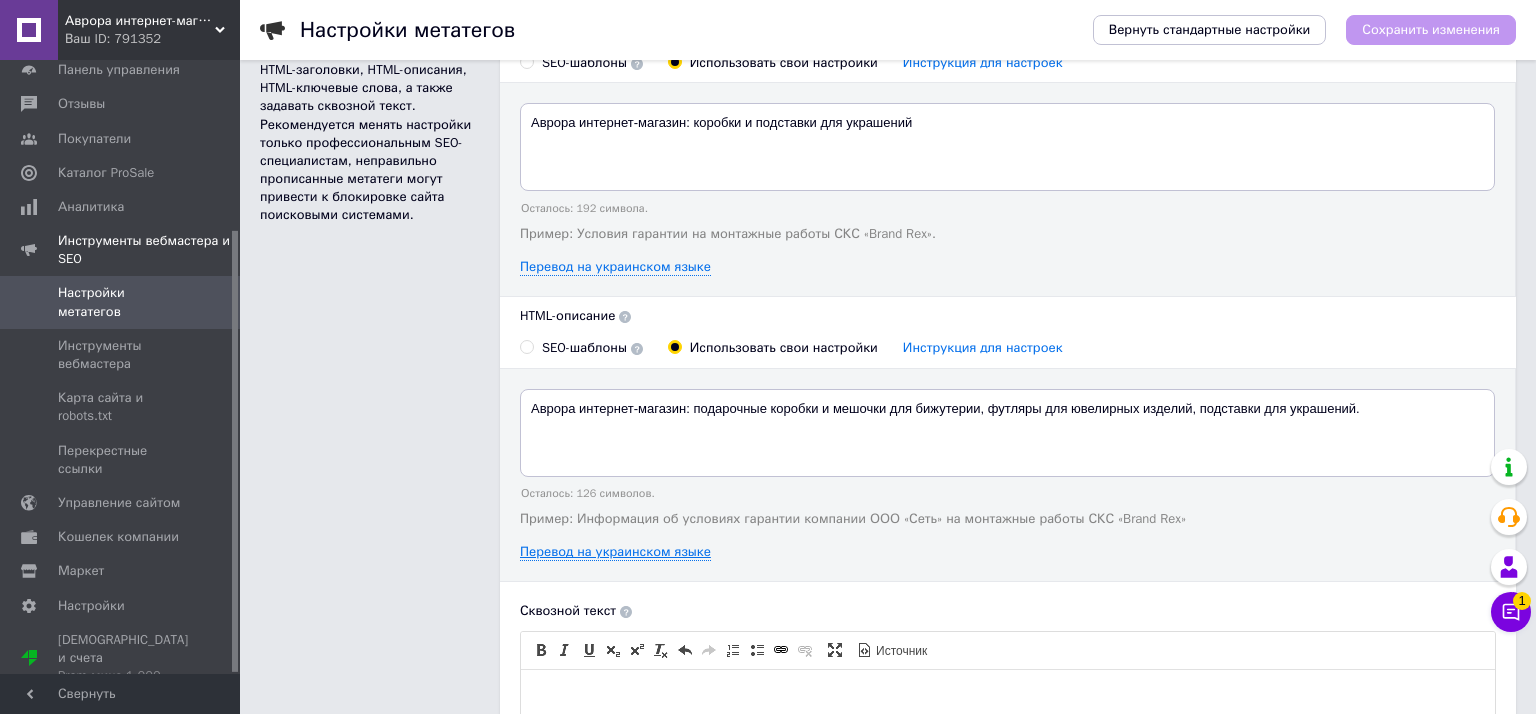 click on "Перевод на украинском языке" at bounding box center (615, 552) 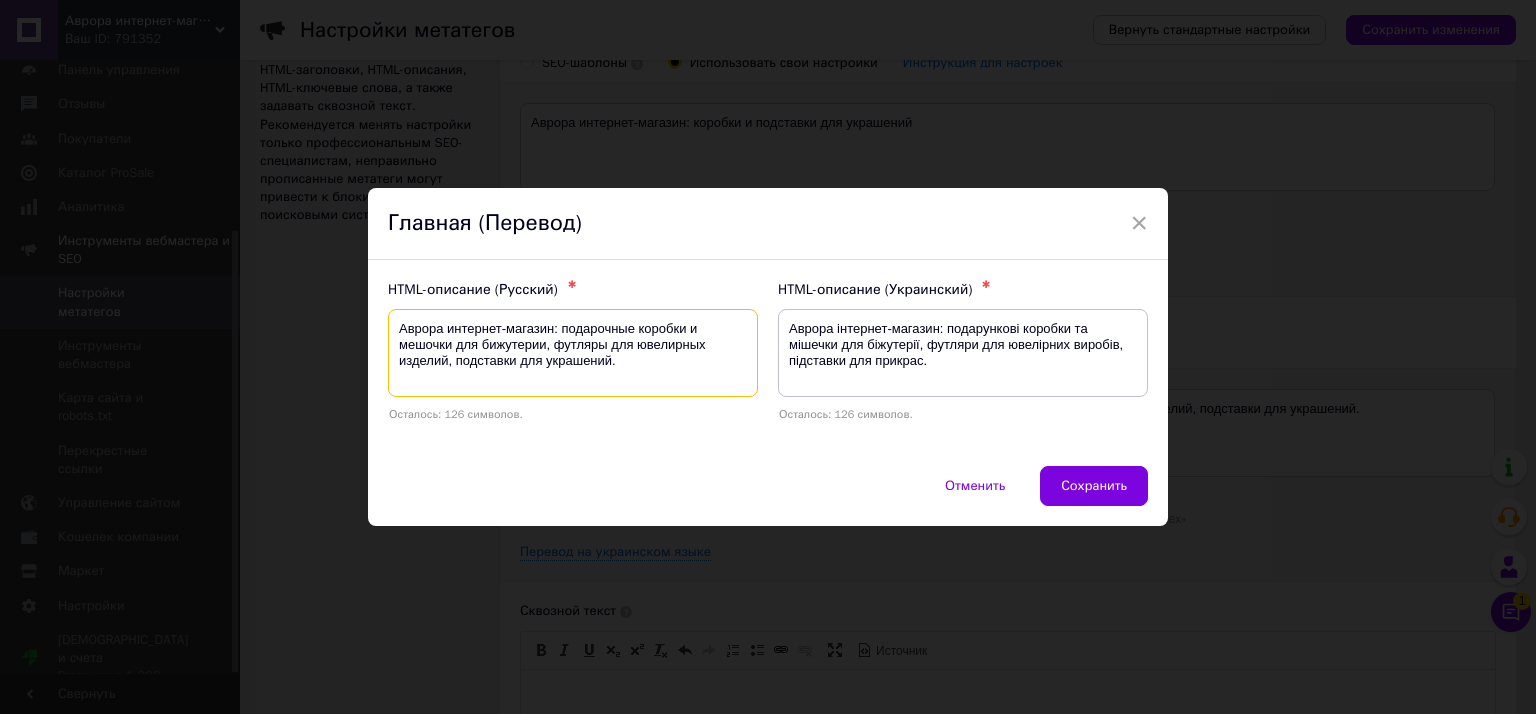 drag, startPoint x: 554, startPoint y: 330, endPoint x: 382, endPoint y: 330, distance: 172 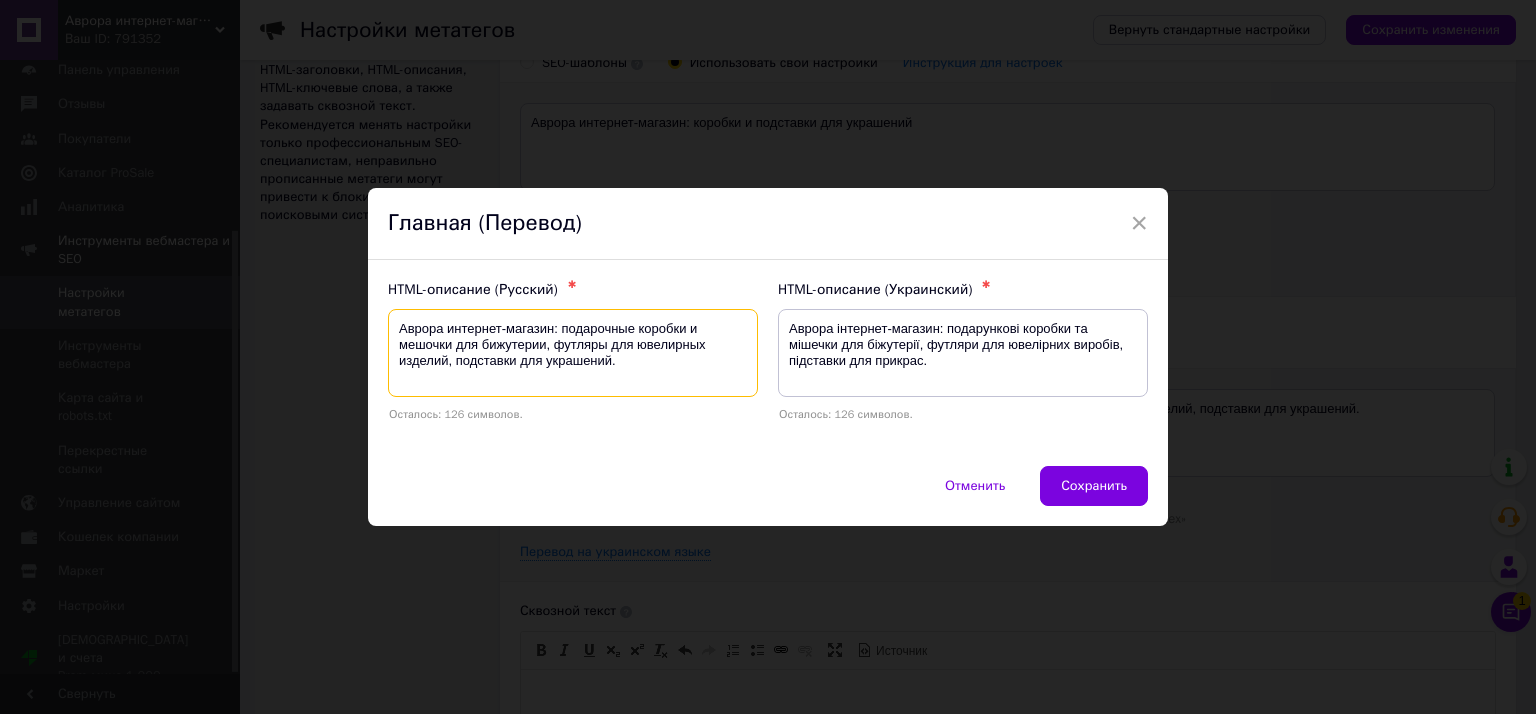 click on "HTML-описание (Русский) ✱ Аврора интернет-магазин: подарочные коробки и мешочки для бижутерии, футляры для ювелирных изделий, подставки для украшений. Осталось: 126 символов." at bounding box center [573, 355] 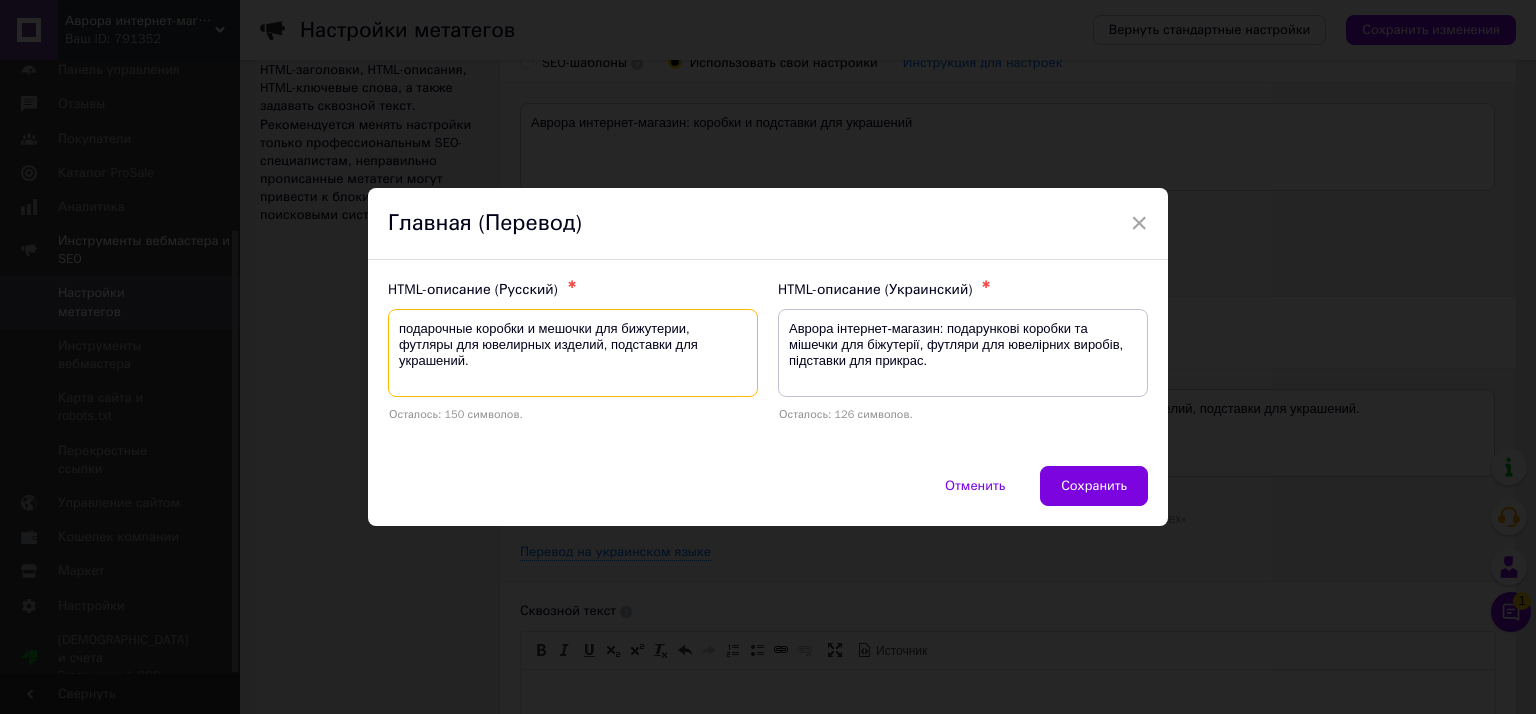 drag, startPoint x: 408, startPoint y: 327, endPoint x: 390, endPoint y: 327, distance: 18 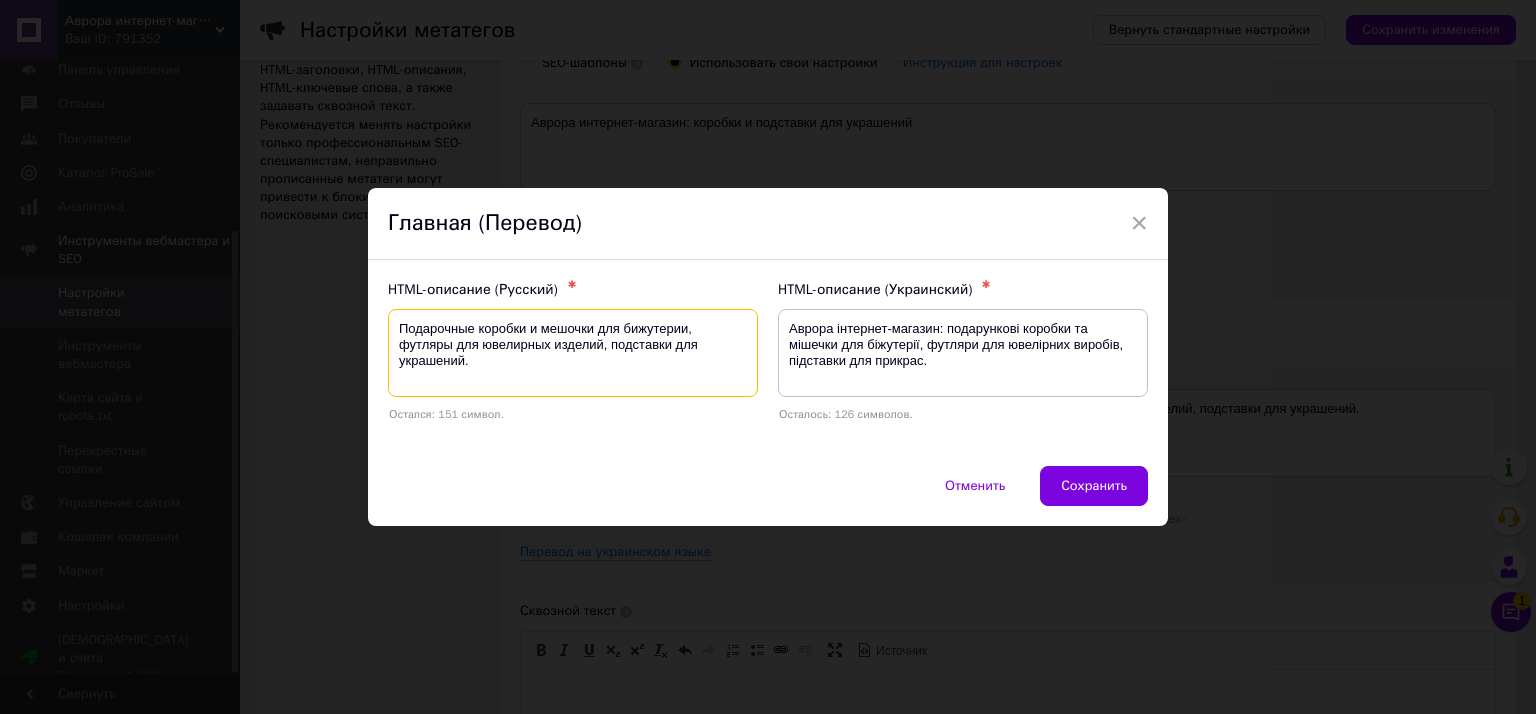 click on "Подарочные коробки и мешочки для бижутерии, футляры для ювелирных изделий, подставки для украшений." at bounding box center [573, 353] 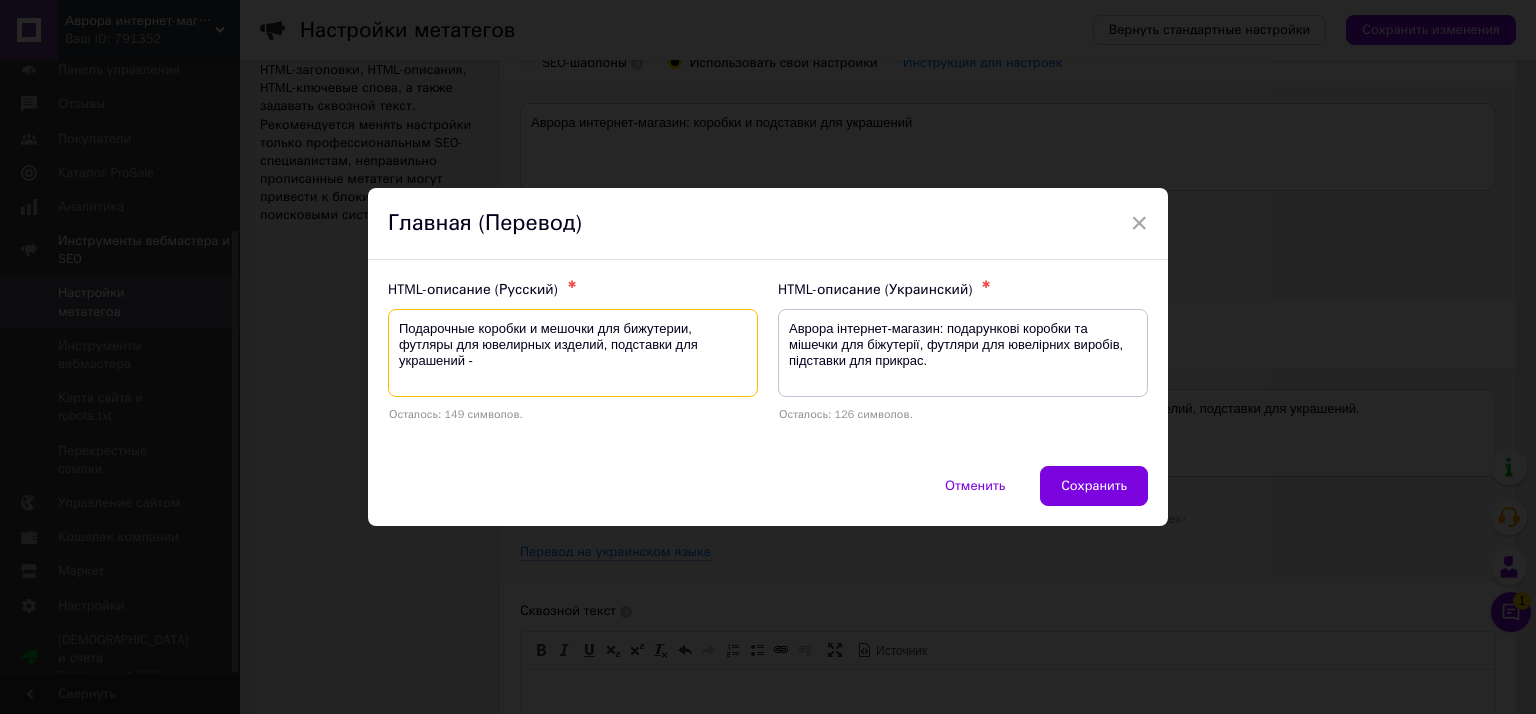 paste on "Аврора интернет-магазин:" 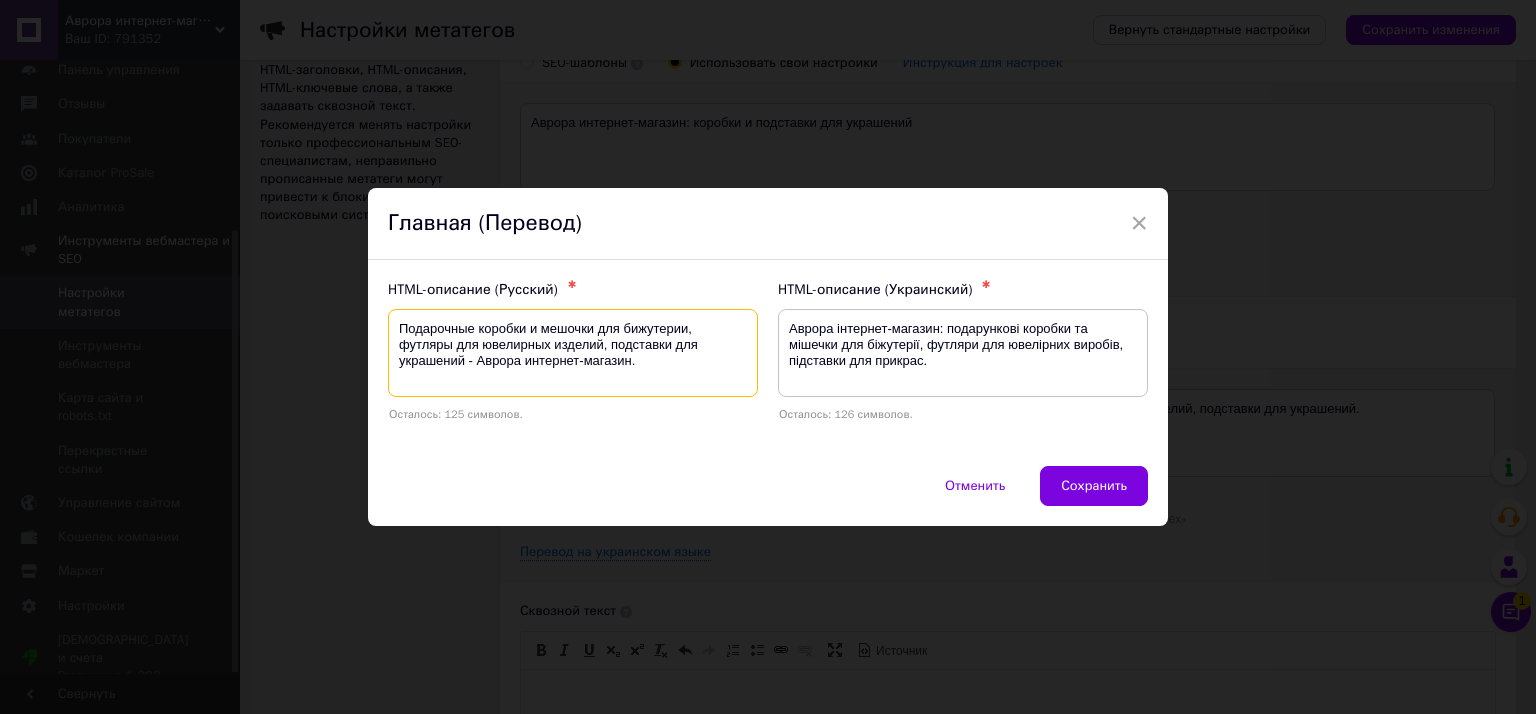 type on "Подарочные коробки и мешочки для бижутерии, футляры для ювелирных изделий, подставки для украшений - Аврора интернет-магазин." 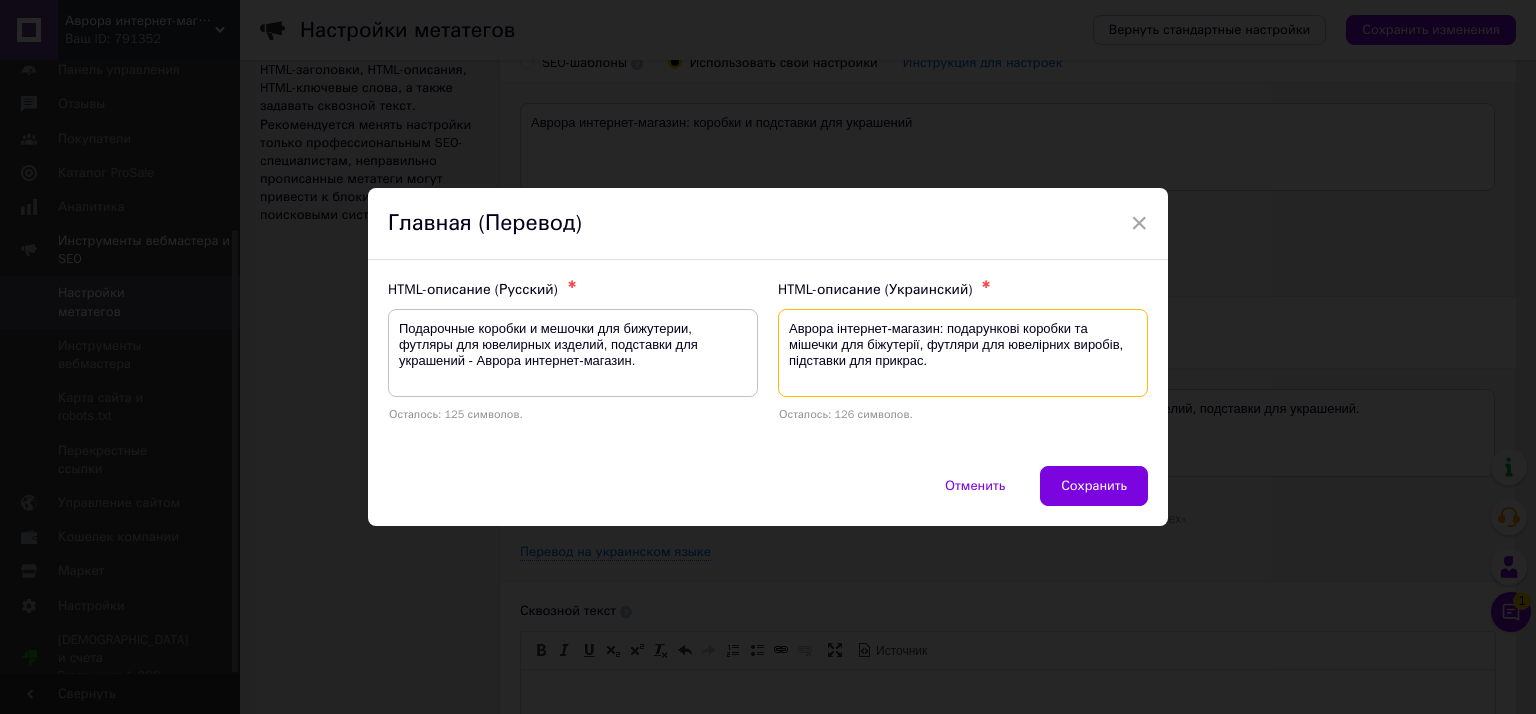 drag, startPoint x: 934, startPoint y: 332, endPoint x: 748, endPoint y: 317, distance: 186.60385 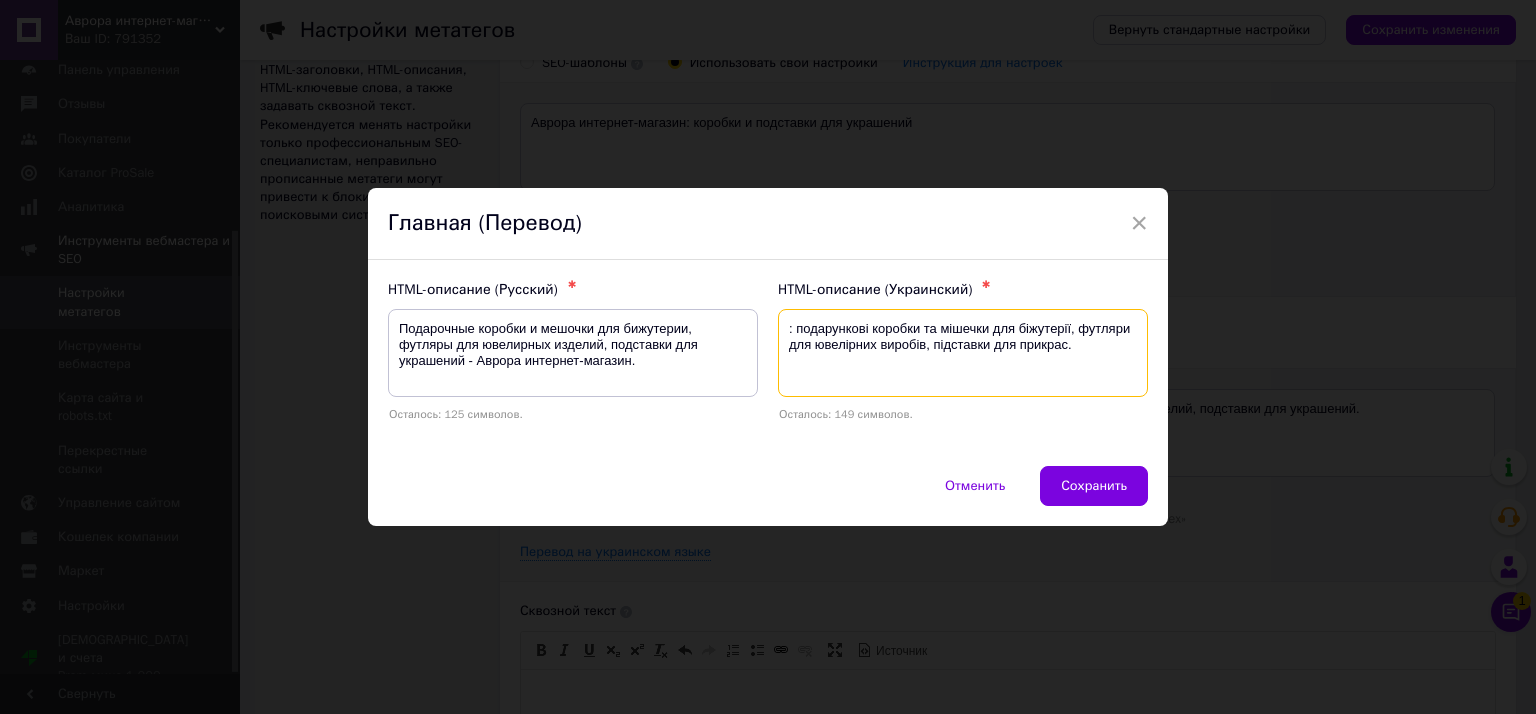 drag, startPoint x: 800, startPoint y: 326, endPoint x: 770, endPoint y: 333, distance: 30.805843 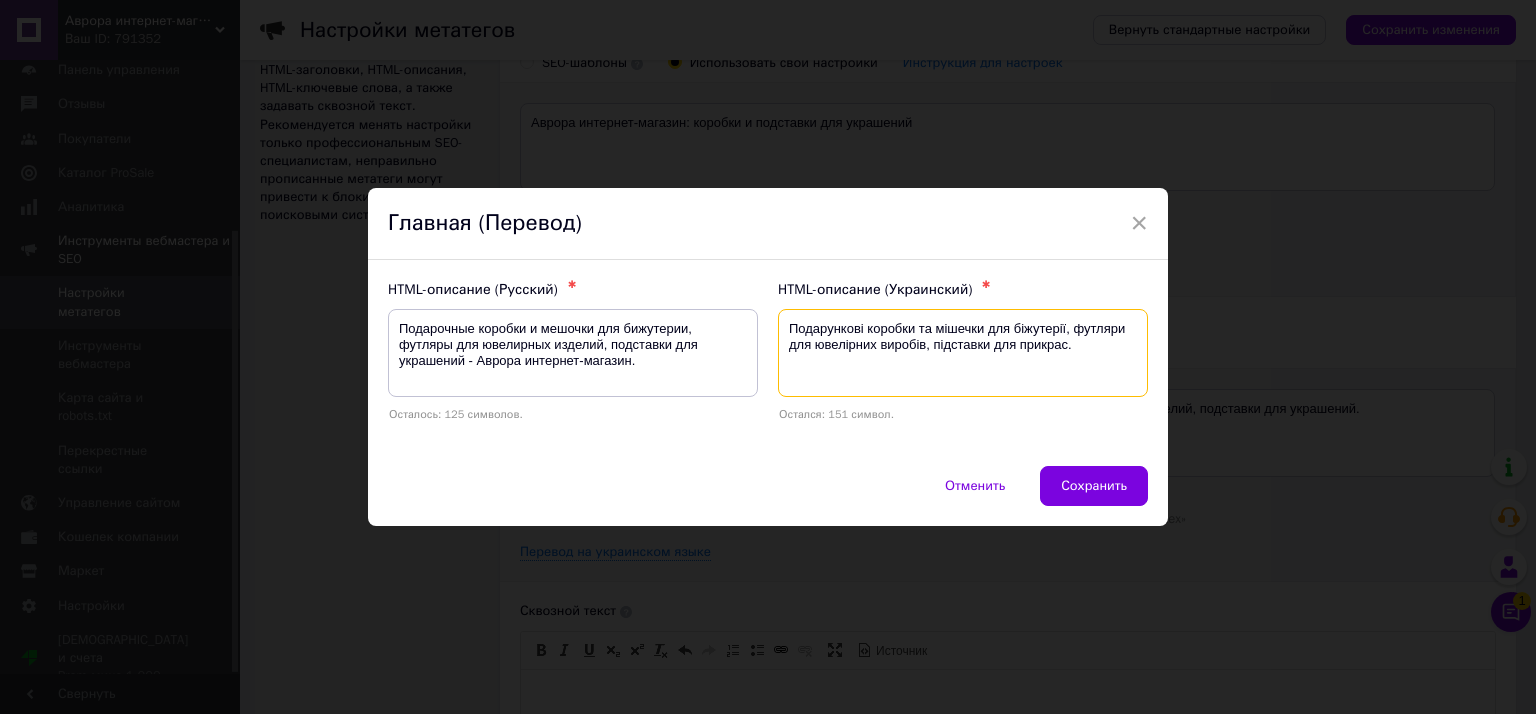 click on "Подарункові коробки та мішечки для біжутерії, футляри для ювелірних виробів, підставки для прикрас." at bounding box center (963, 353) 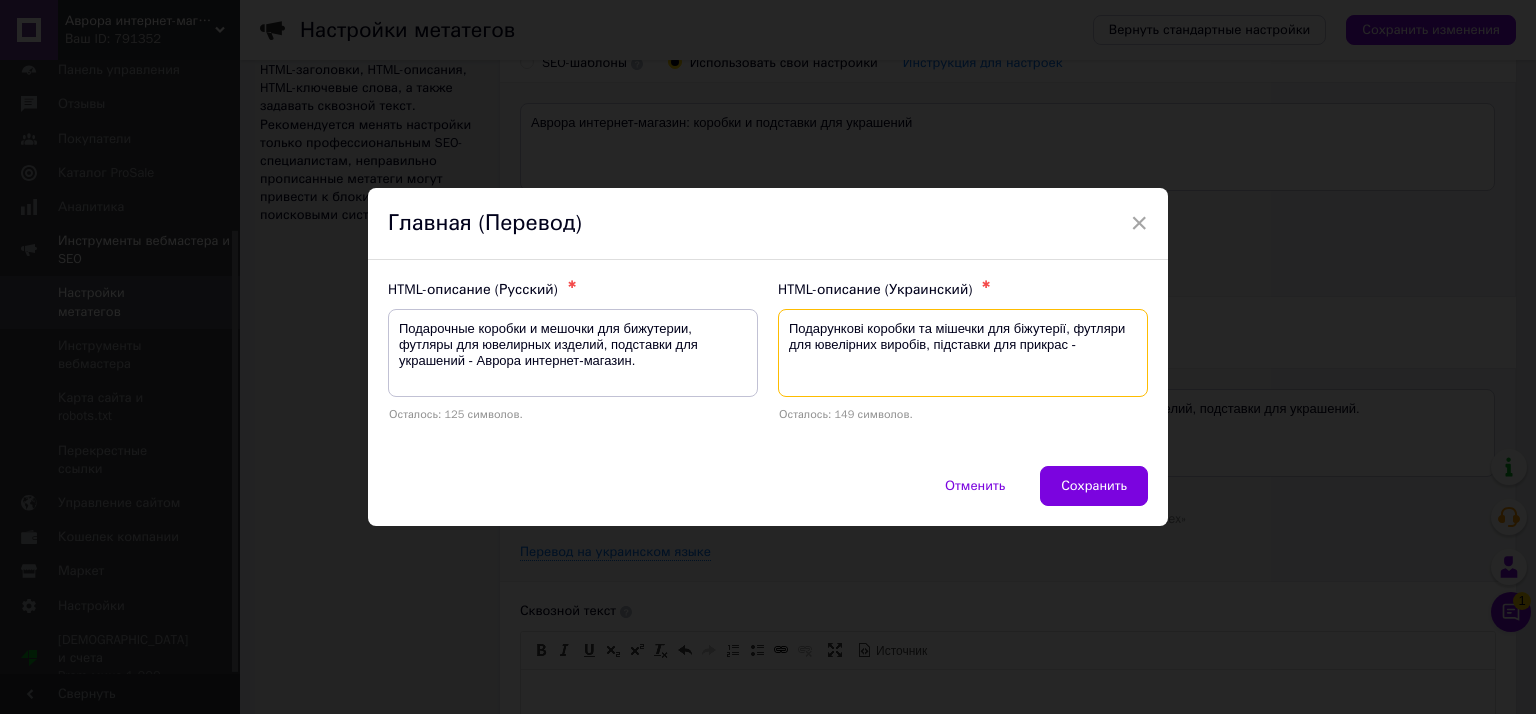 paste on "Аврора інтернет-магазин" 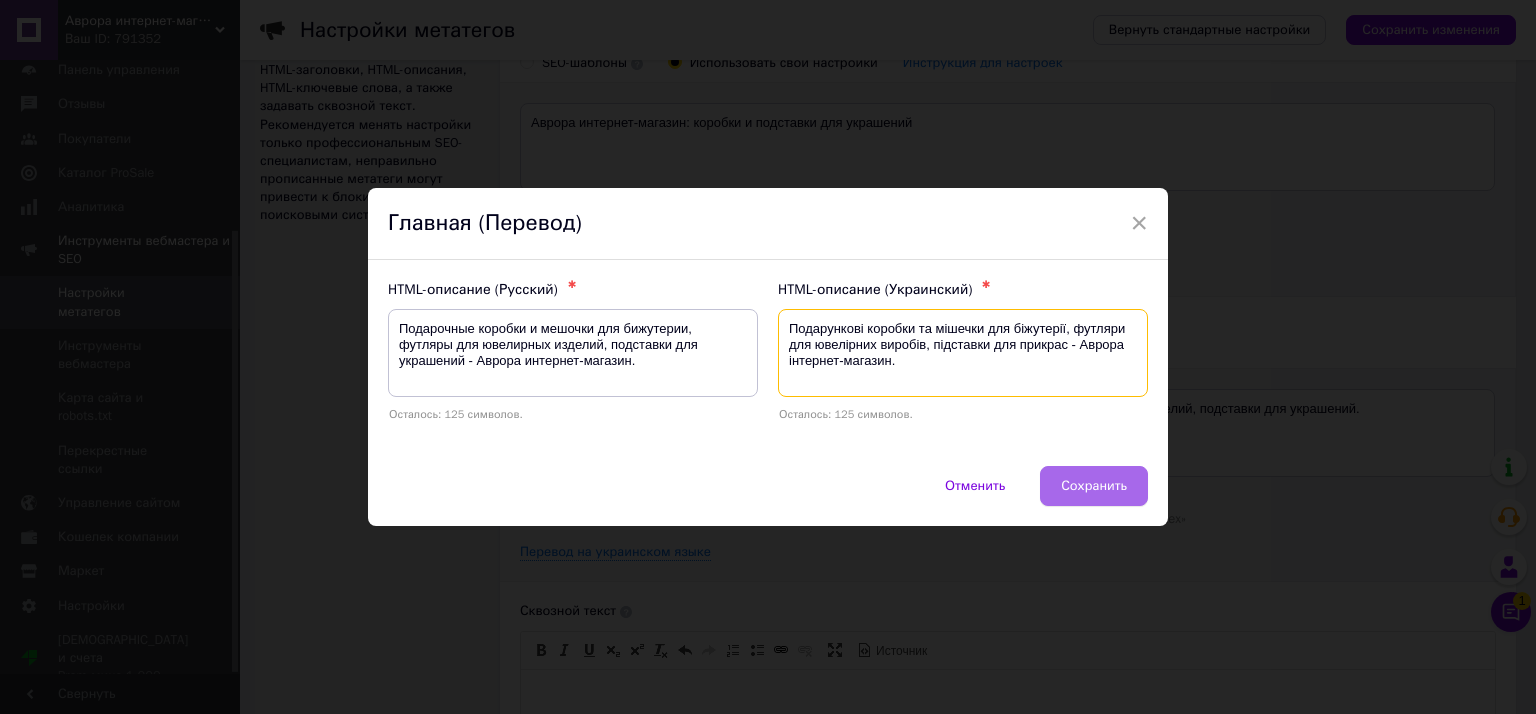 type on "Подарункові коробки та мішечки для біжутерії, футляри для ювелірних виробів, підставки для прикрас - Аврора інтернет-магазин." 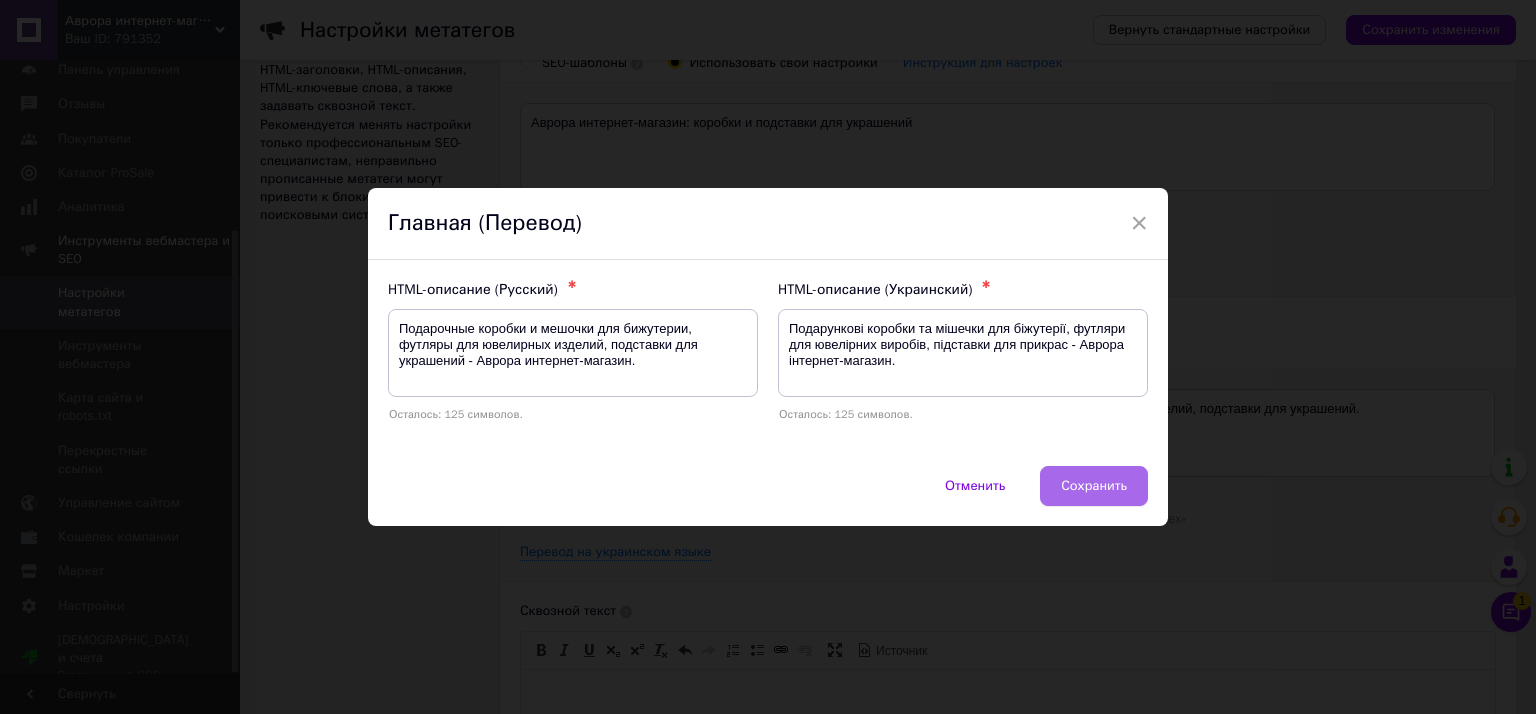 click on "Сохранить" at bounding box center [1094, 486] 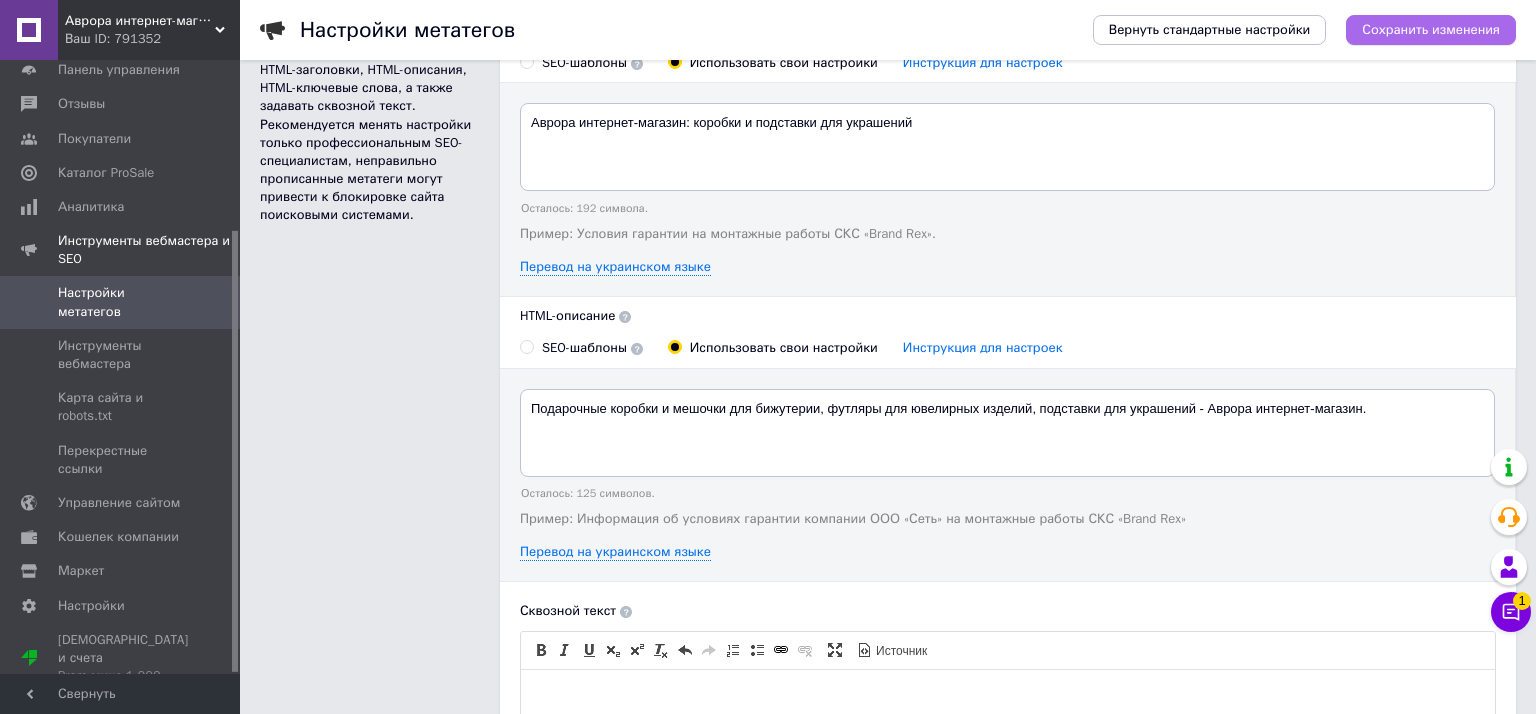 click on "Сохранить изменения" at bounding box center [1431, 30] 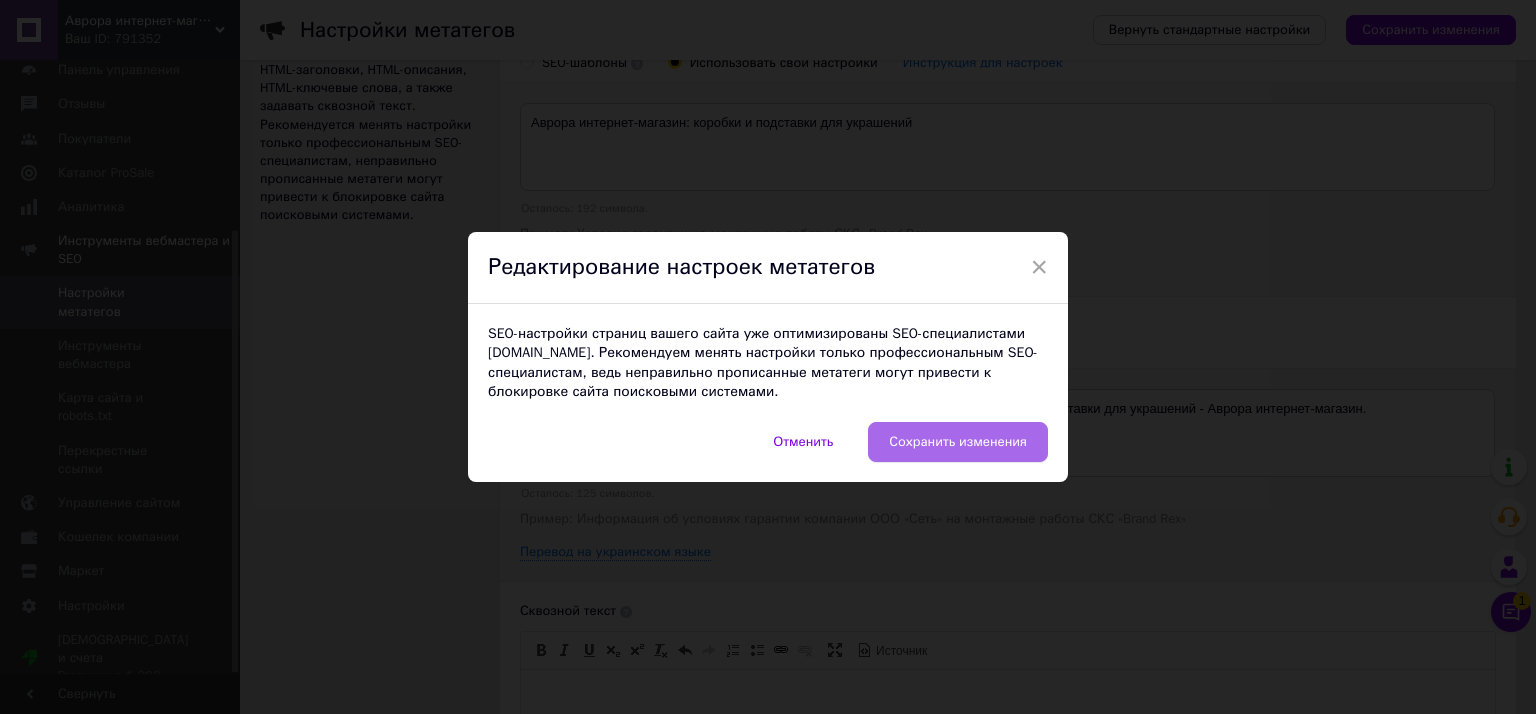click on "Сохранить изменения" at bounding box center (958, 442) 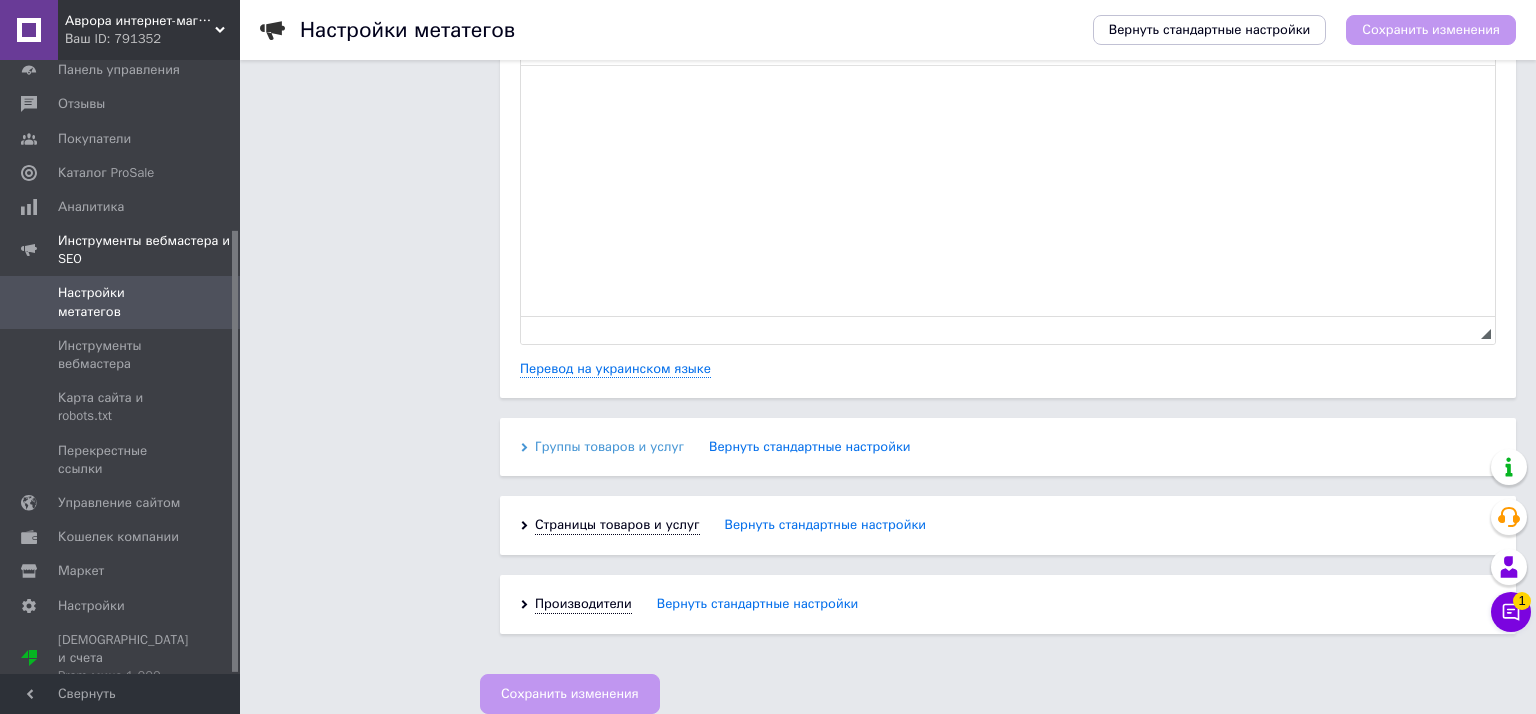 scroll, scrollTop: 731, scrollLeft: 0, axis: vertical 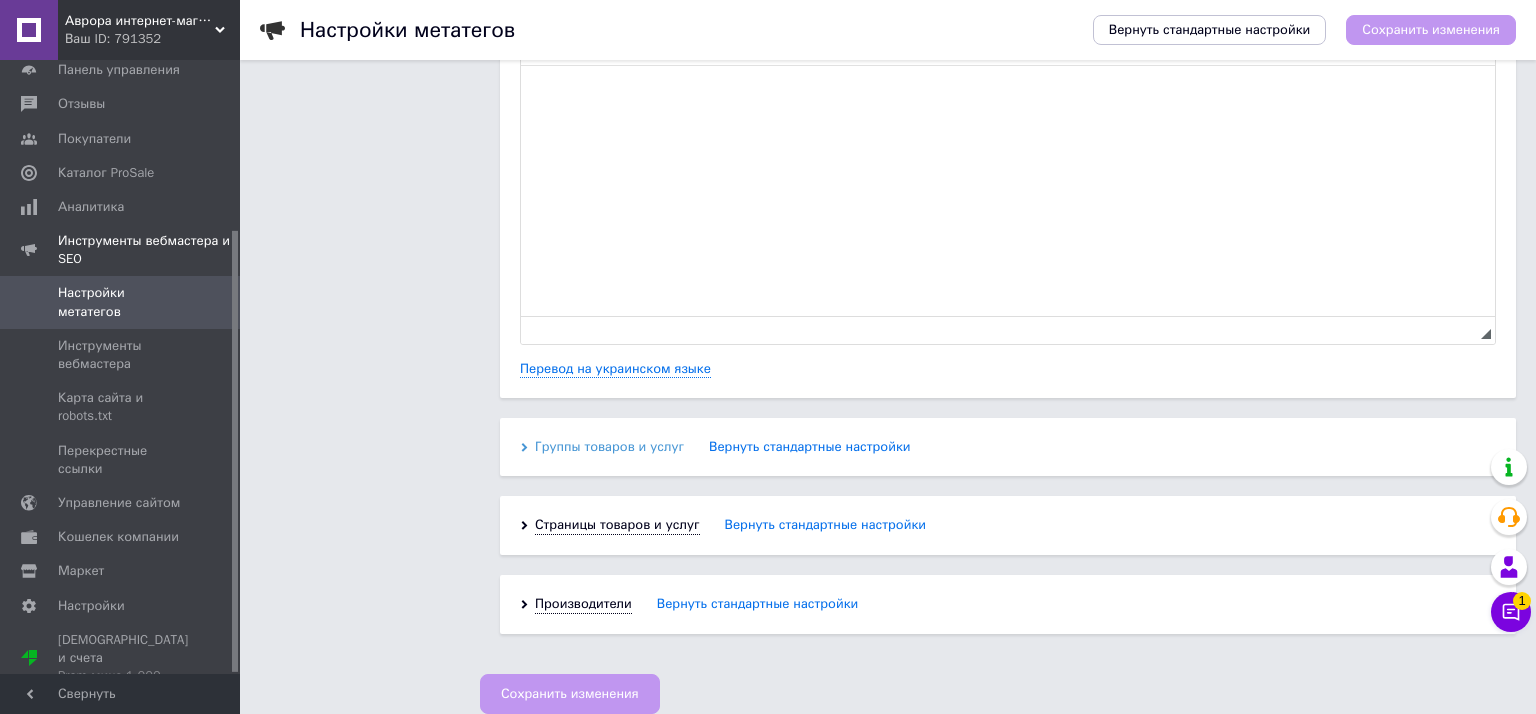 click on "Группы товаров и услуг" at bounding box center (609, 447) 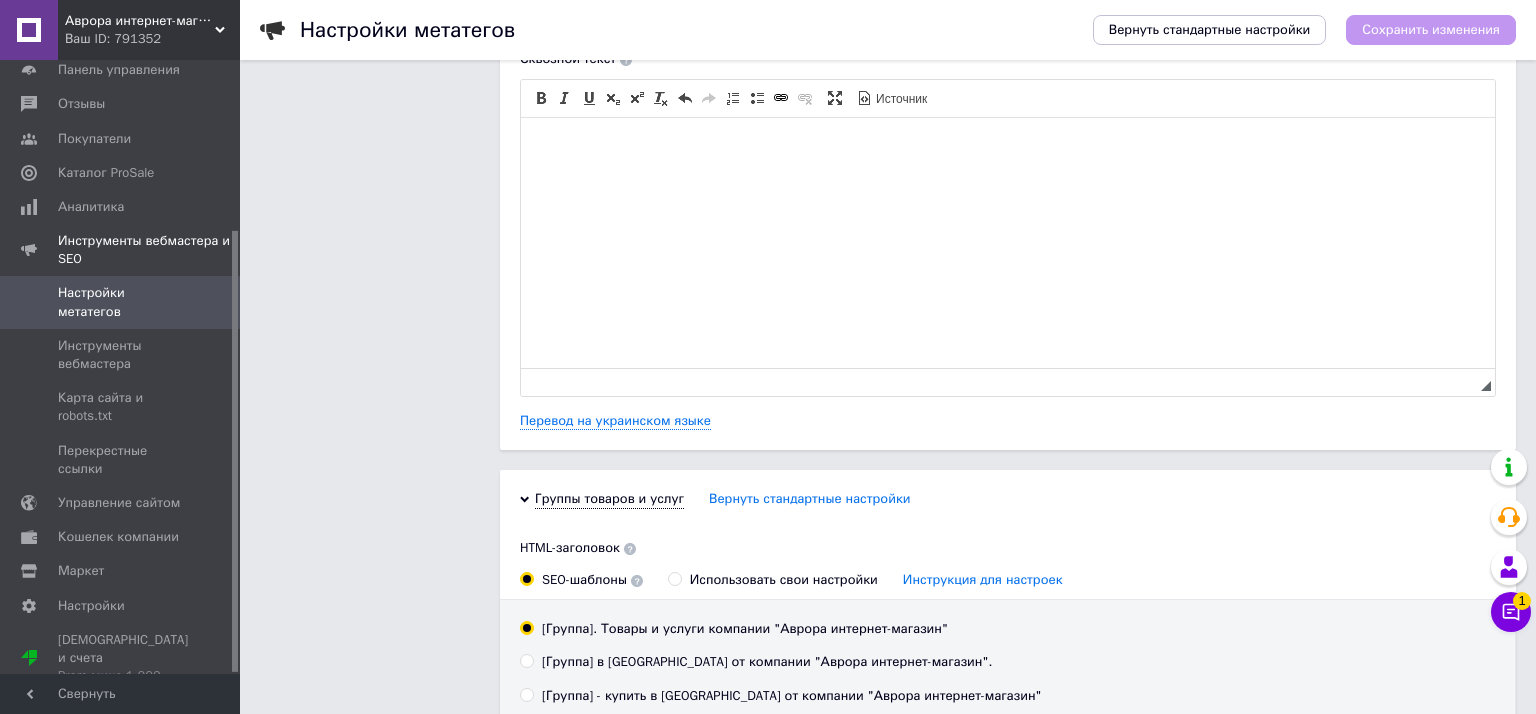 scroll, scrollTop: 256, scrollLeft: 0, axis: vertical 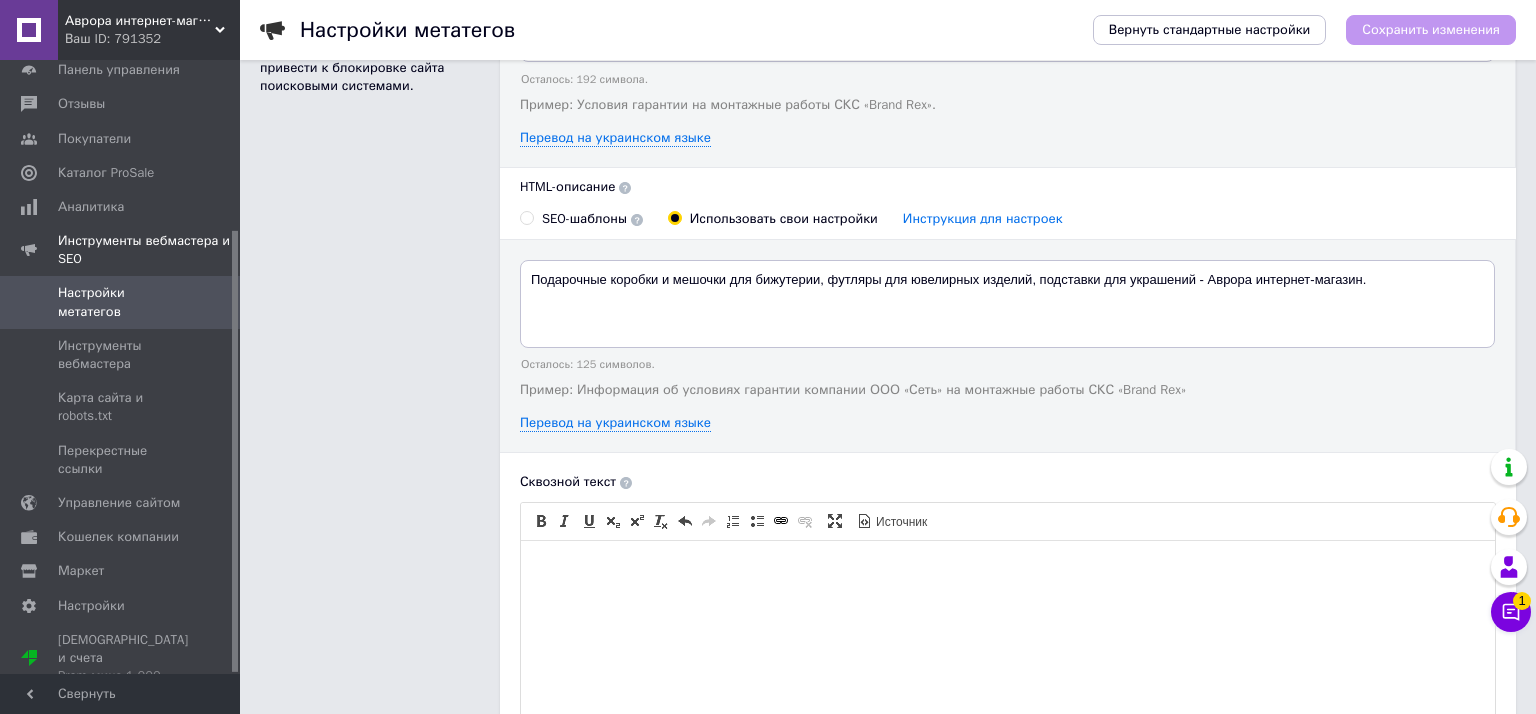 click on "Аврора интернет-магазин" at bounding box center (140, 21) 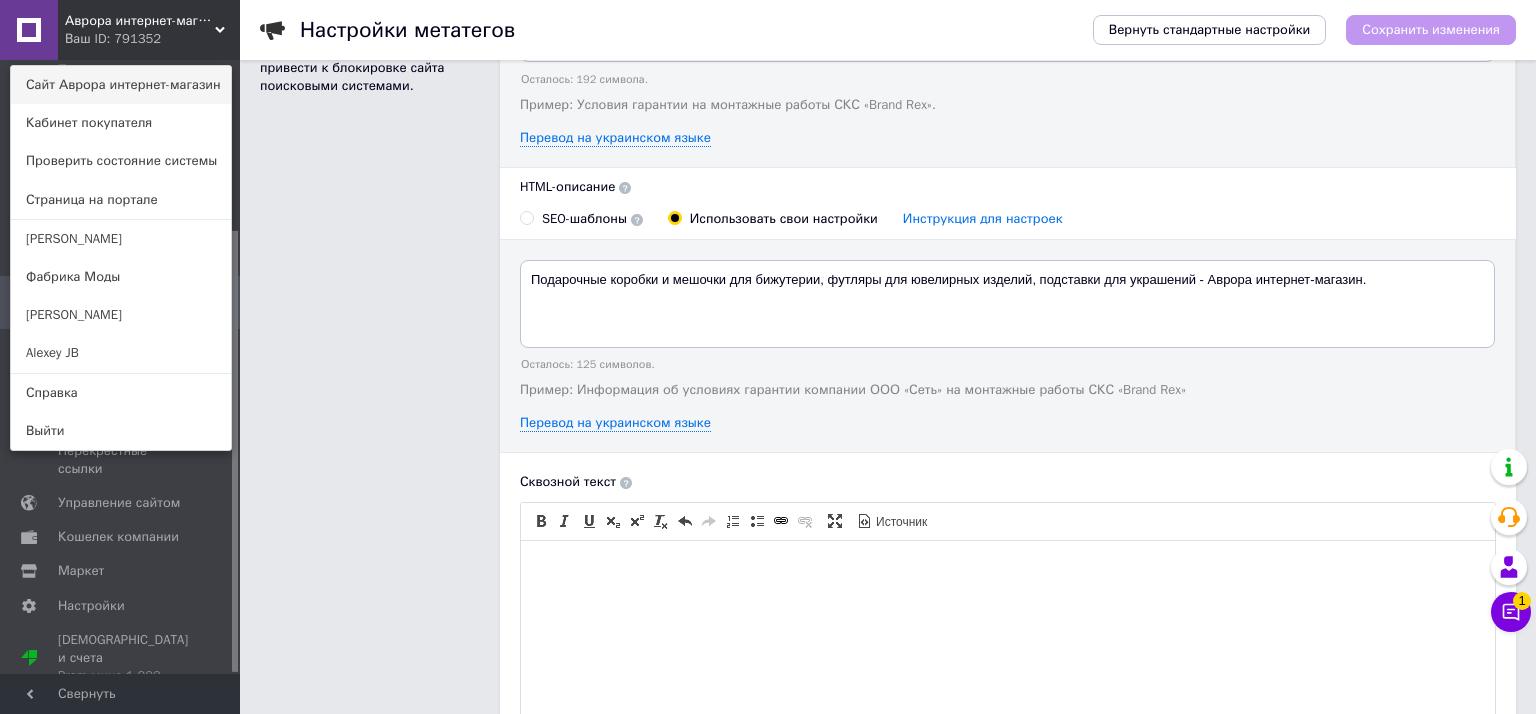 click on "Сайт Аврора интернет-магазин" at bounding box center (121, 85) 